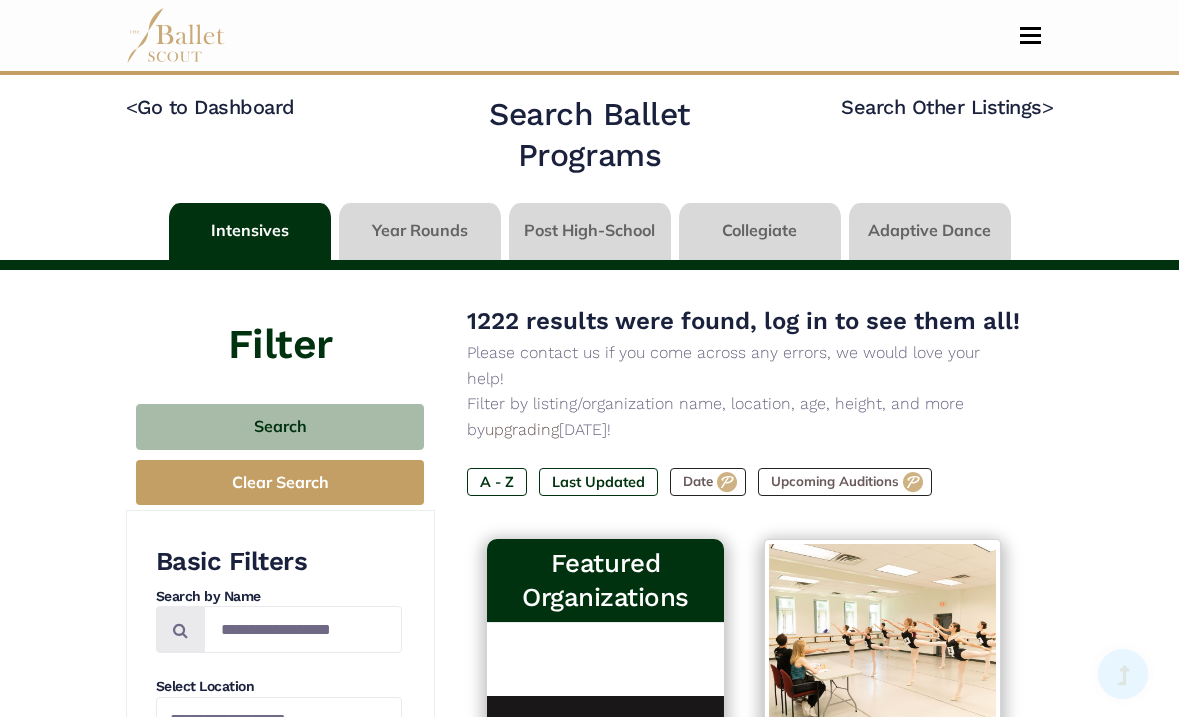 scroll, scrollTop: 466, scrollLeft: 0, axis: vertical 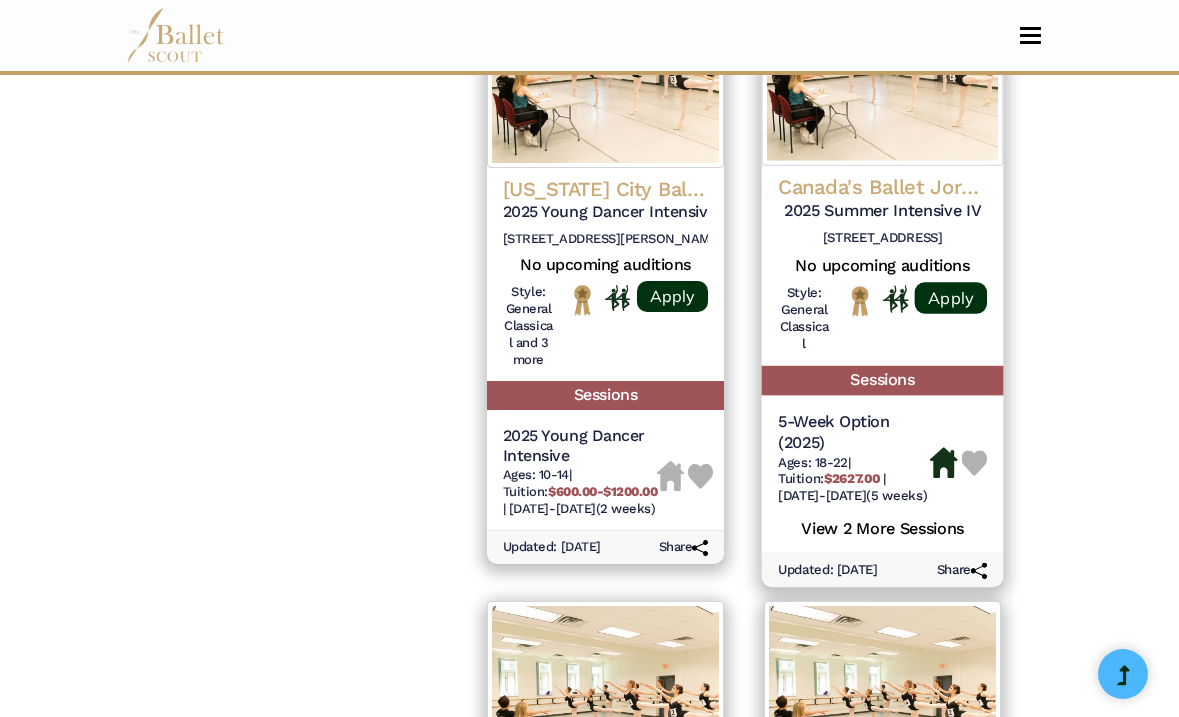 click on "2025 Summer Intensive IV" at bounding box center (882, -1058) 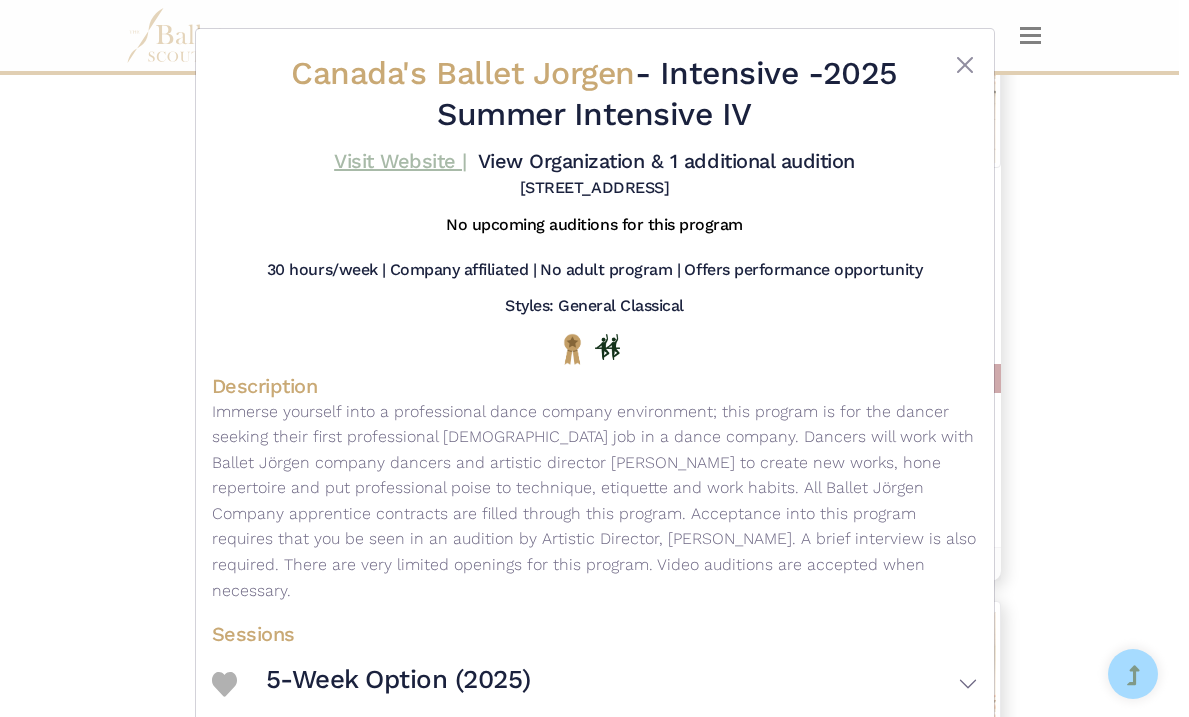 click on "Visit Website |" at bounding box center [400, 161] 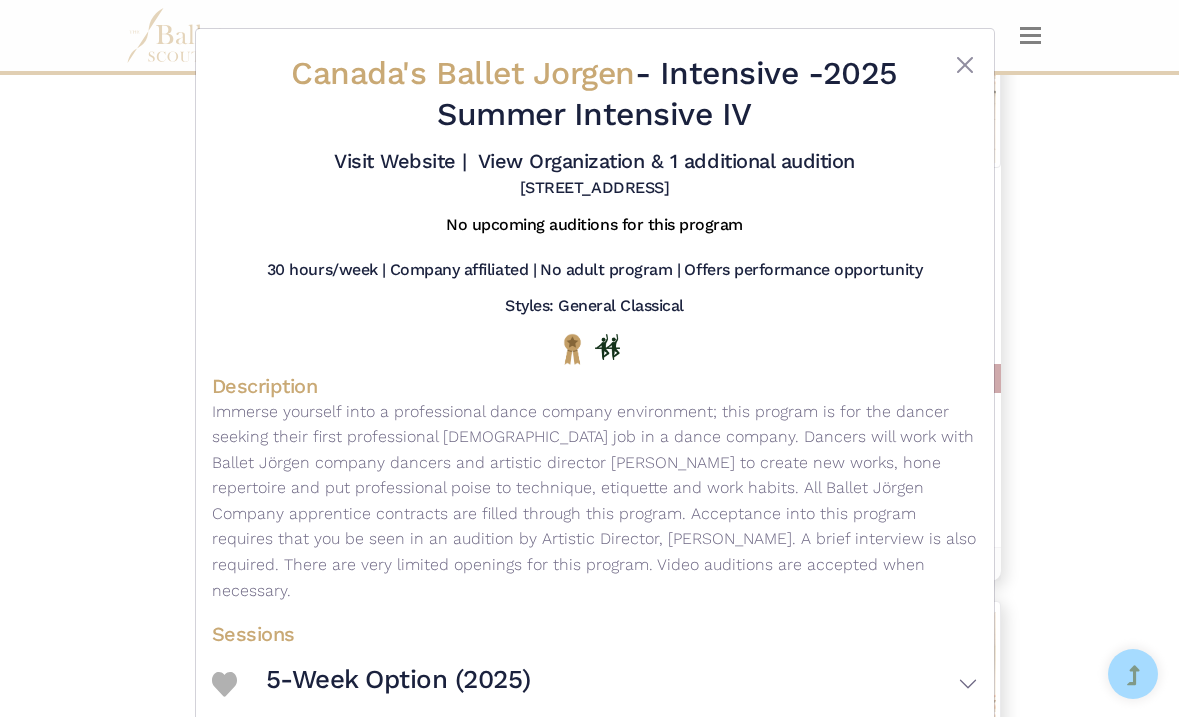 click on "Canada's Ballet Jorgen
-
Intensive
-
2025 Summer Intensive IV
Visit Website |
View Organization
& 1 additional audition" at bounding box center [595, 484] 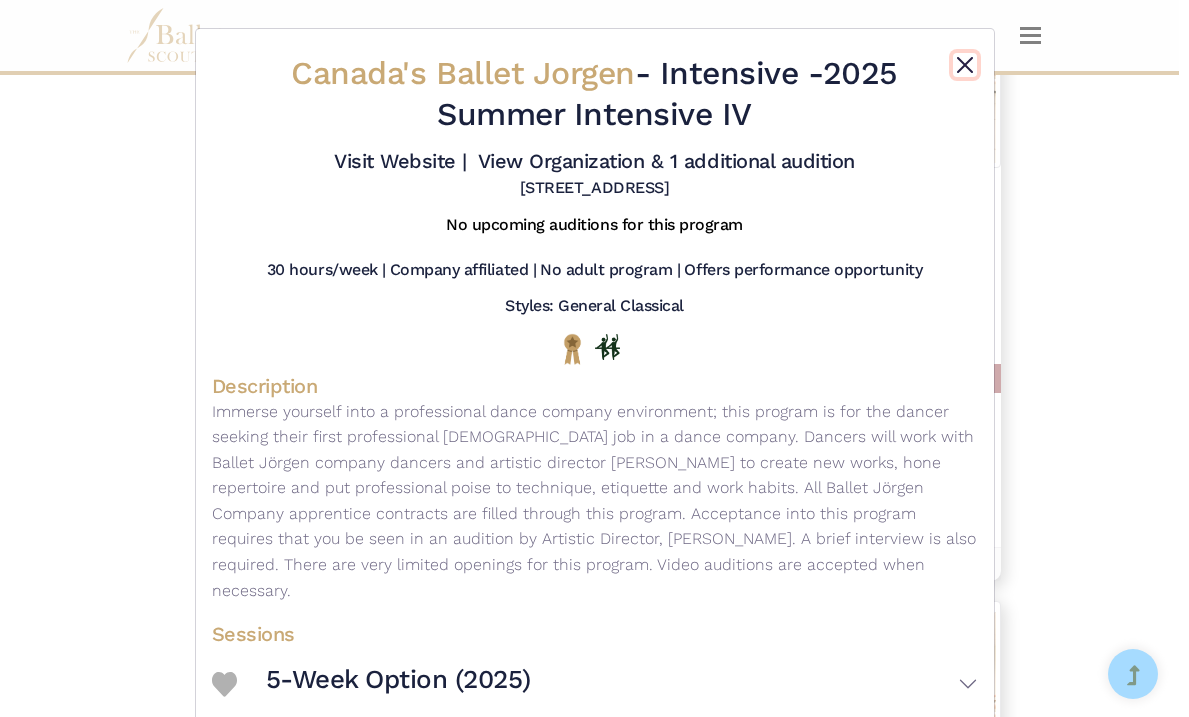 click at bounding box center [965, 65] 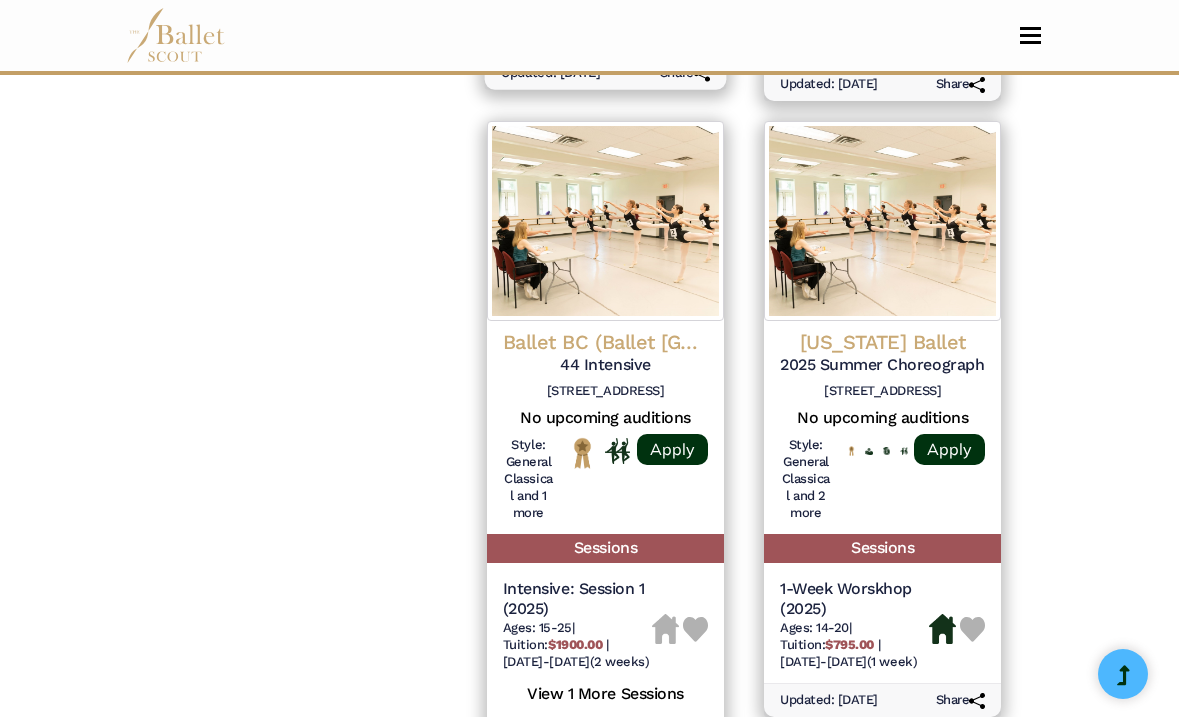 scroll, scrollTop: 2328, scrollLeft: 0, axis: vertical 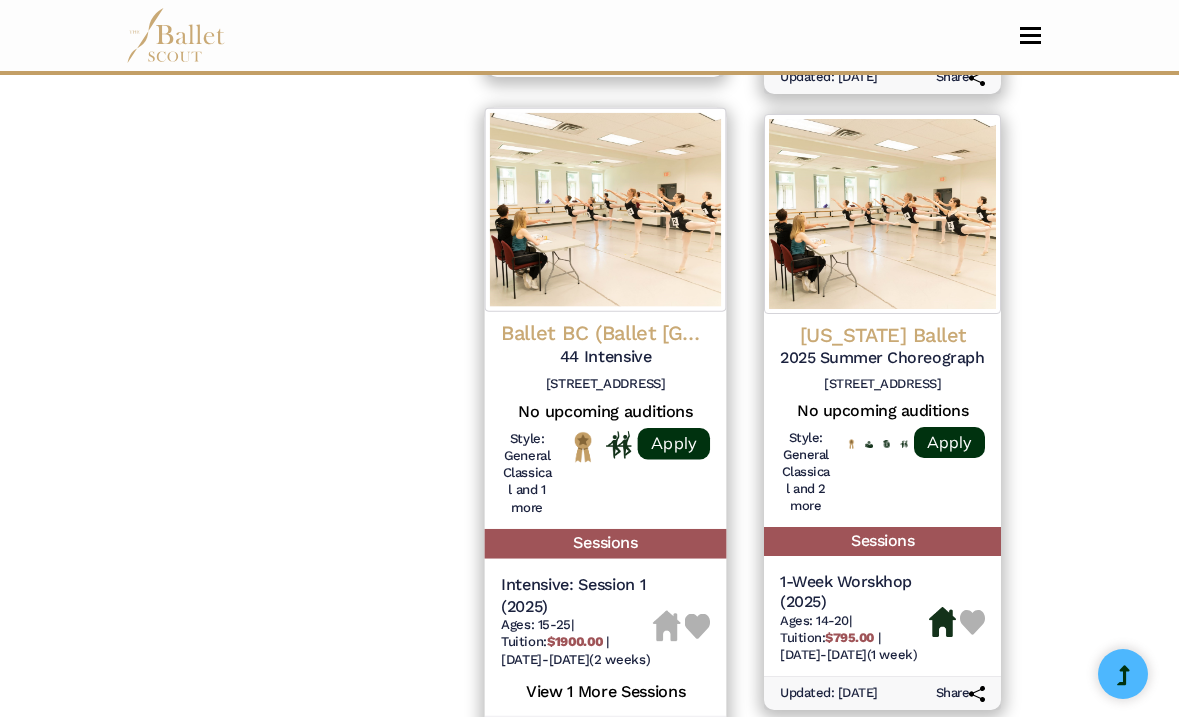 click at bounding box center (605, 209) 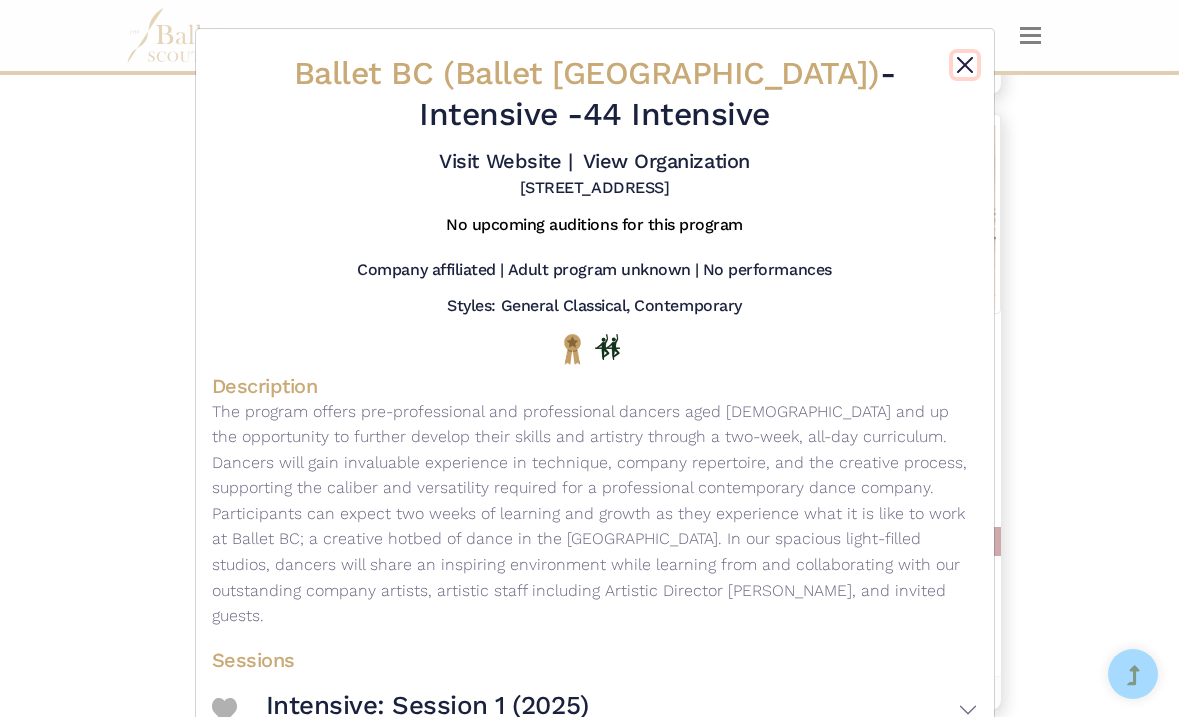 click at bounding box center (965, 65) 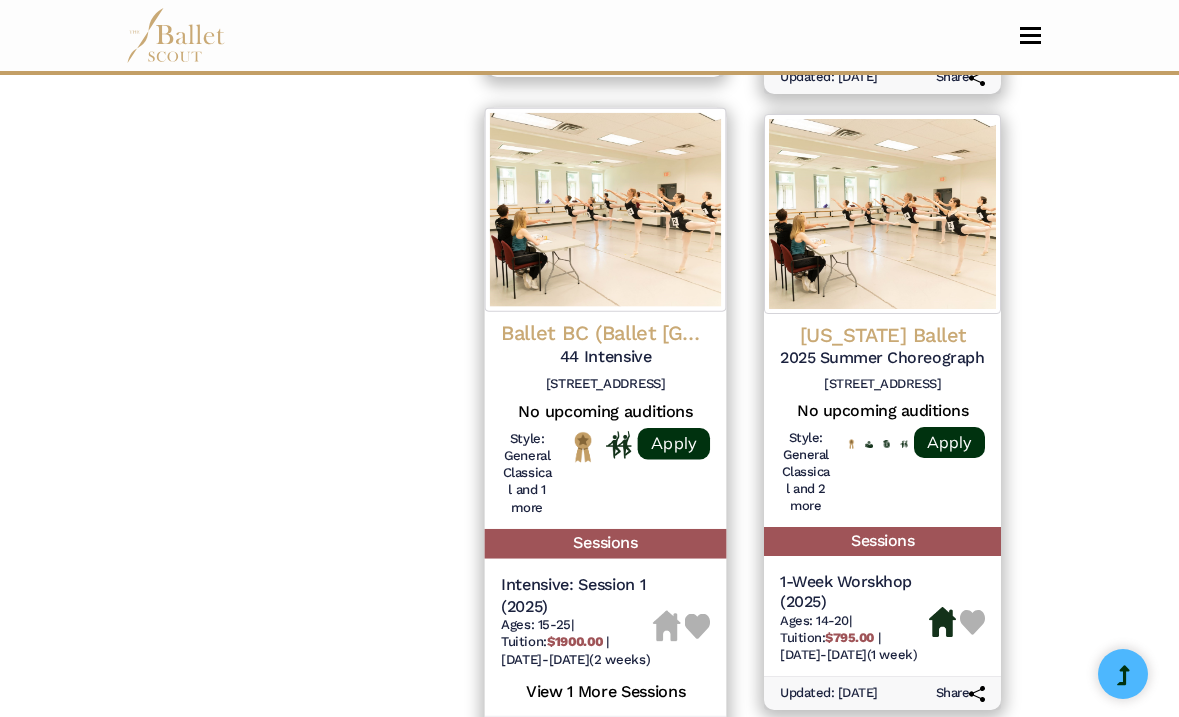 click at bounding box center [605, 209] 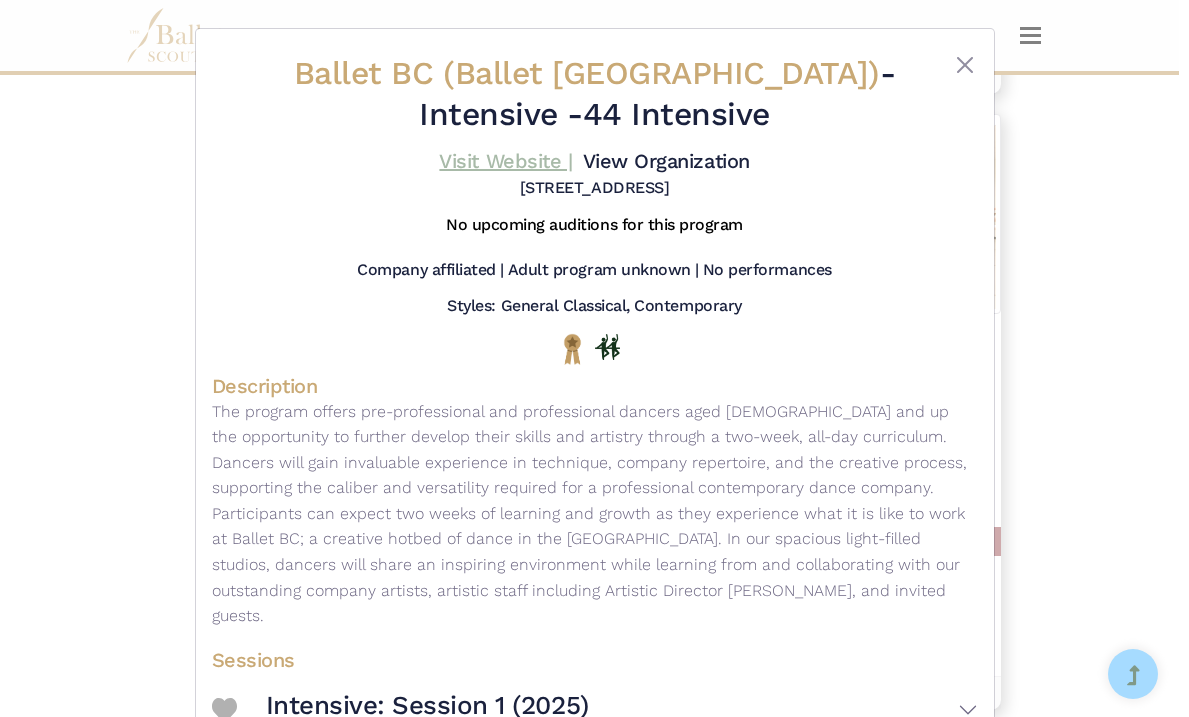 click on "Visit Website |" at bounding box center [505, 161] 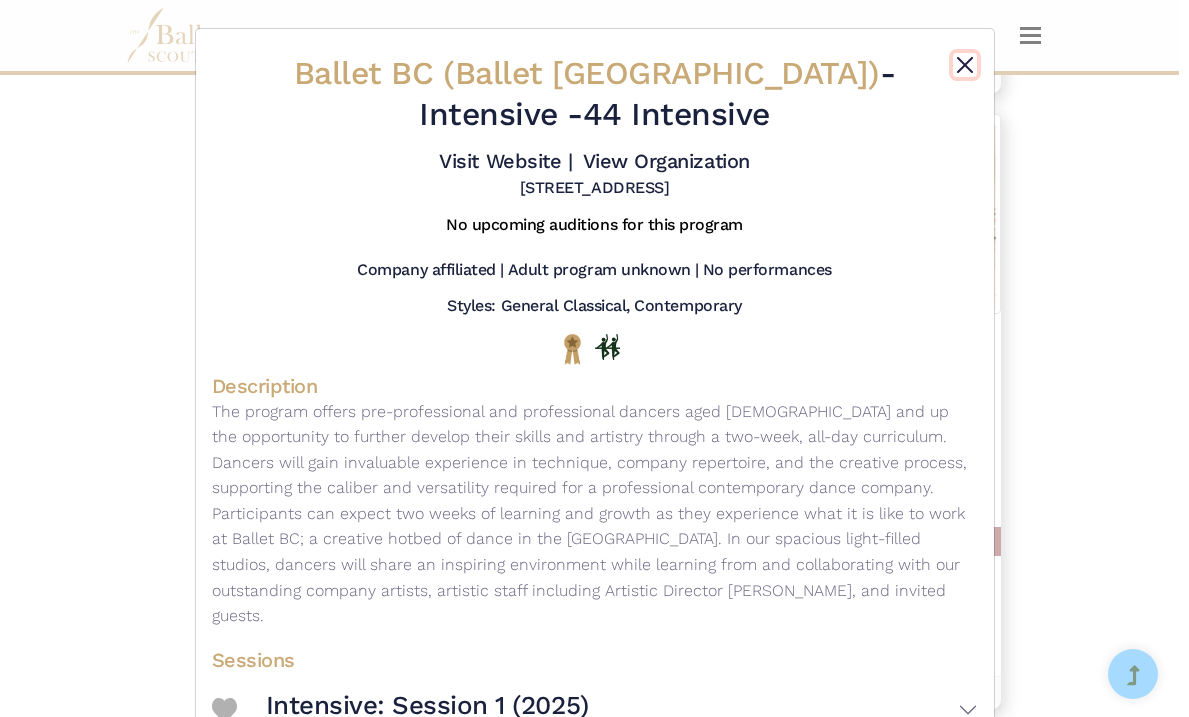 click at bounding box center (965, 65) 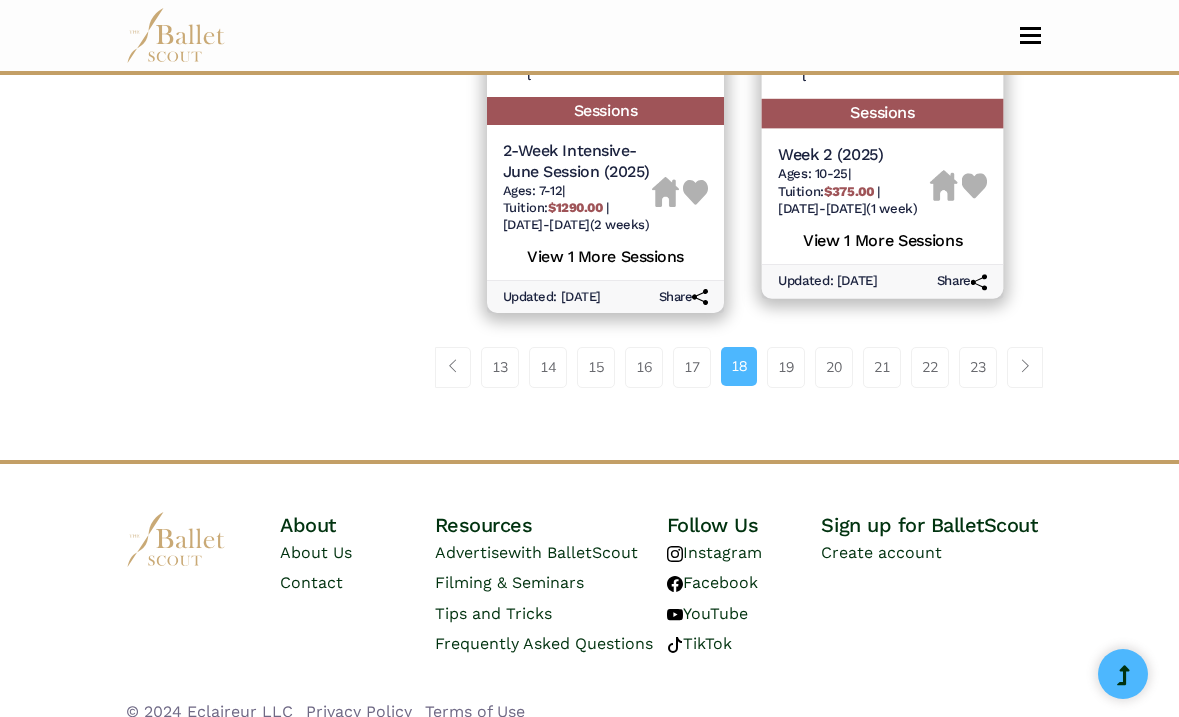 scroll, scrollTop: 3400, scrollLeft: 0, axis: vertical 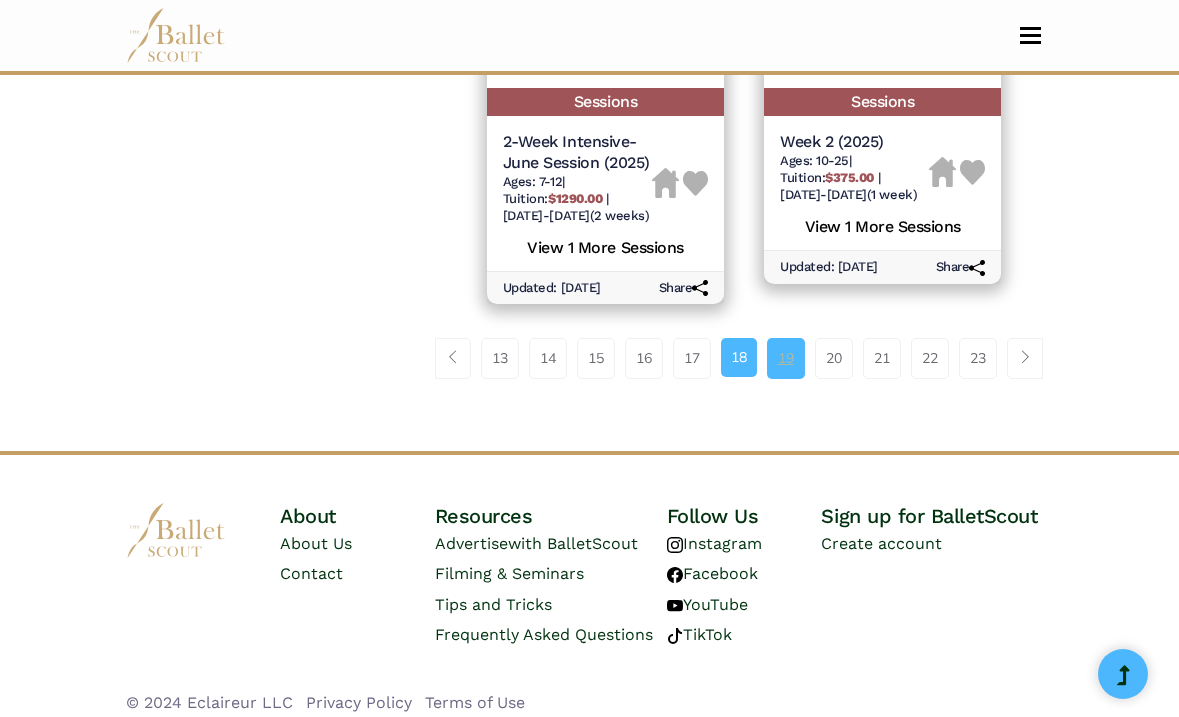click on "19" at bounding box center [786, 358] 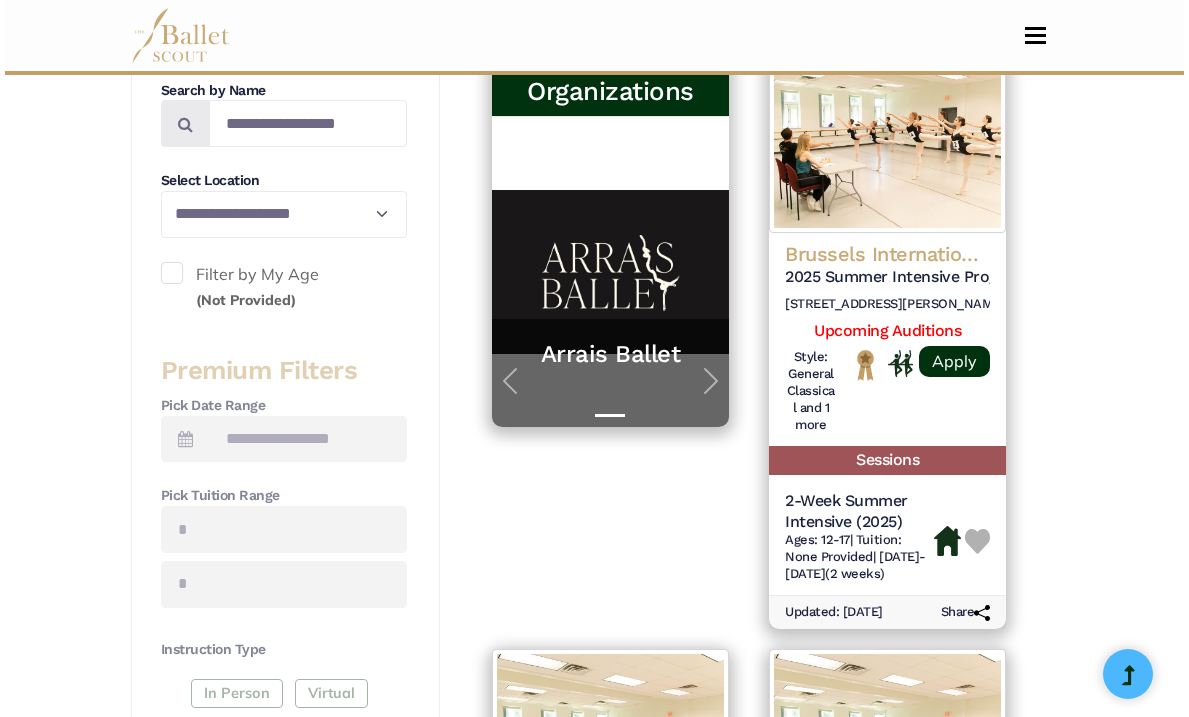 scroll, scrollTop: 531, scrollLeft: 0, axis: vertical 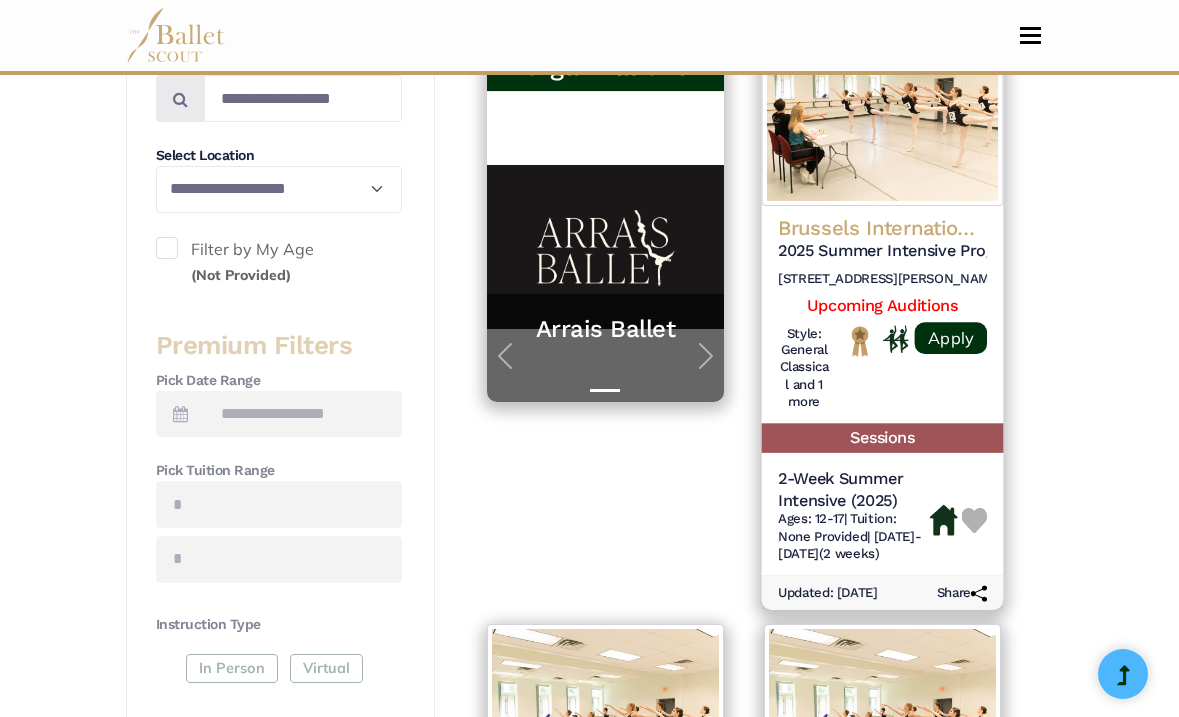 click on "Brussels International Ballet School" at bounding box center (882, 227) 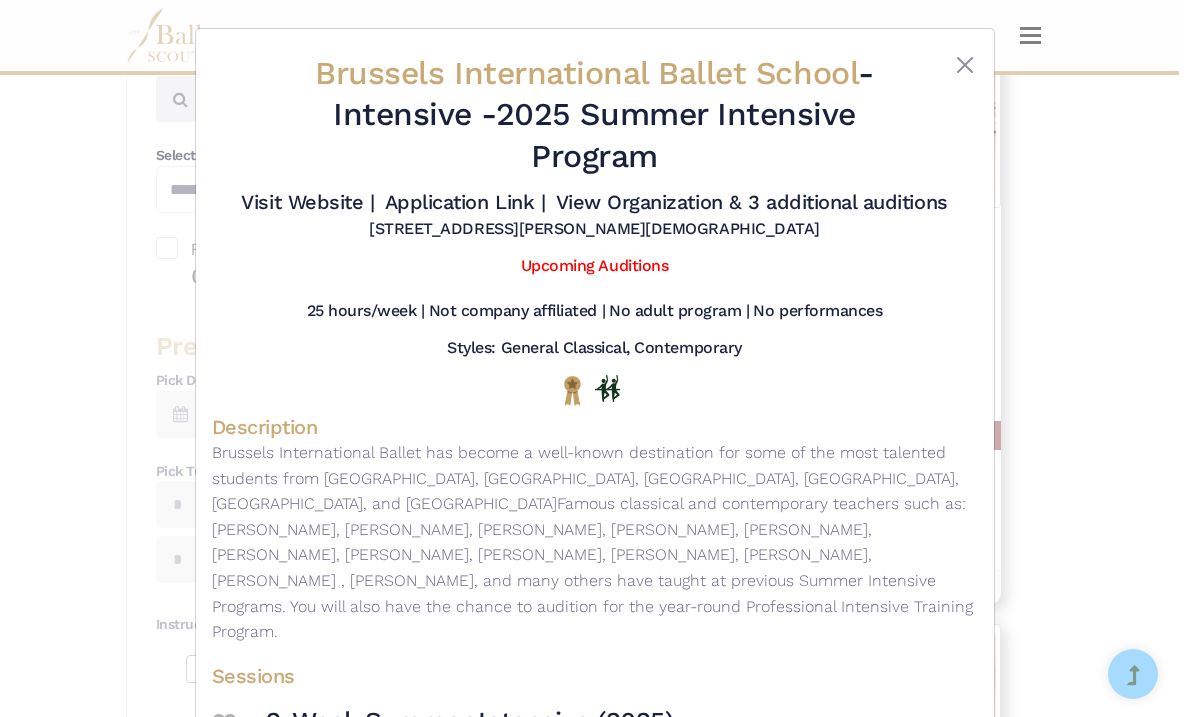 click on "Brussels International Ballet School
-
Intensive
-
2025 Summer Intensive Program
Visit Website |
Application Link |" at bounding box center (594, 358) 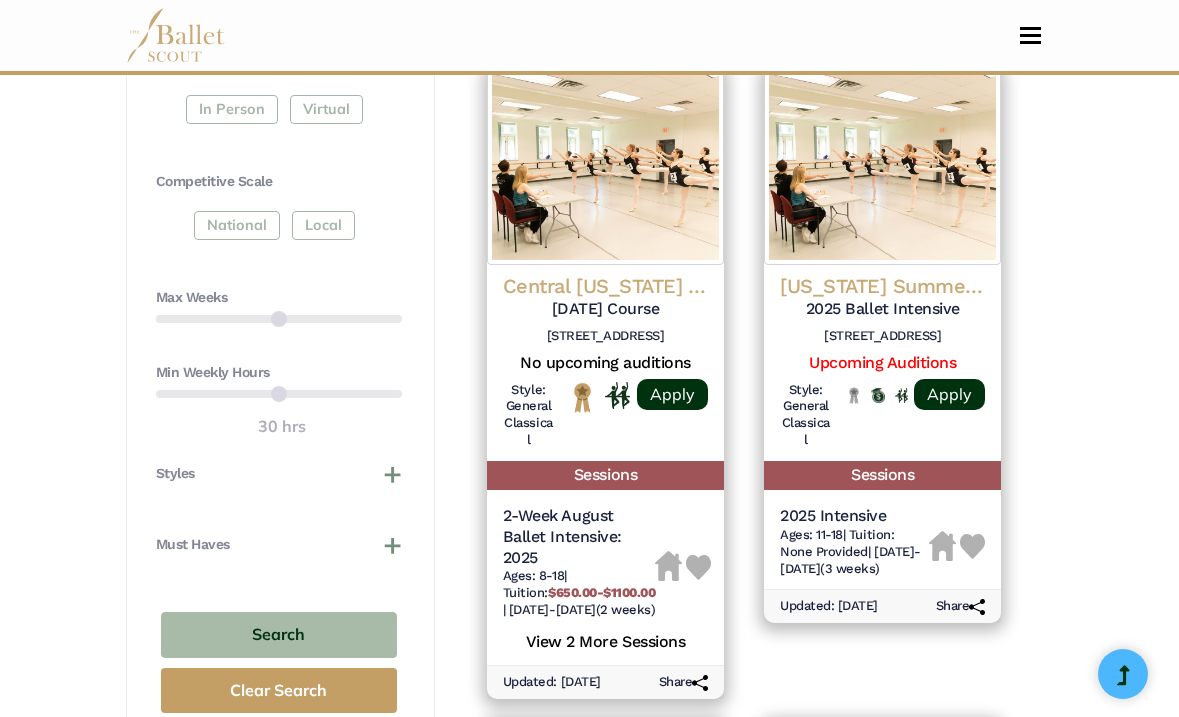 scroll, scrollTop: 1091, scrollLeft: 0, axis: vertical 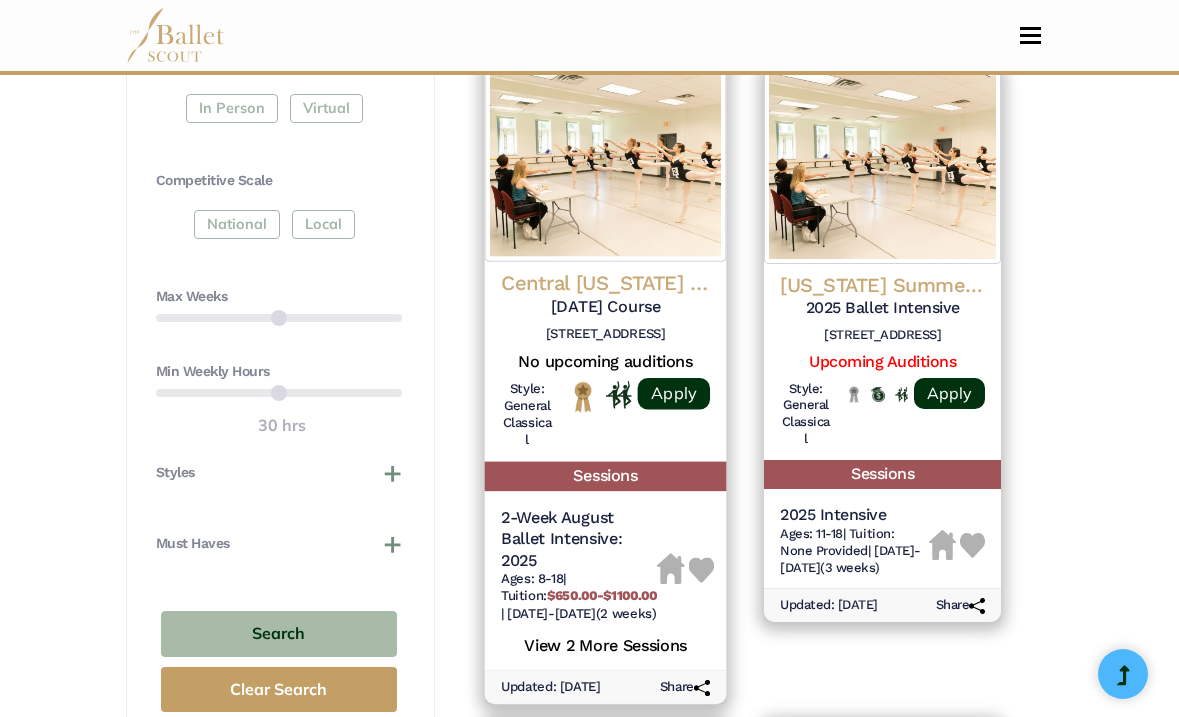 click at bounding box center (605, 160) 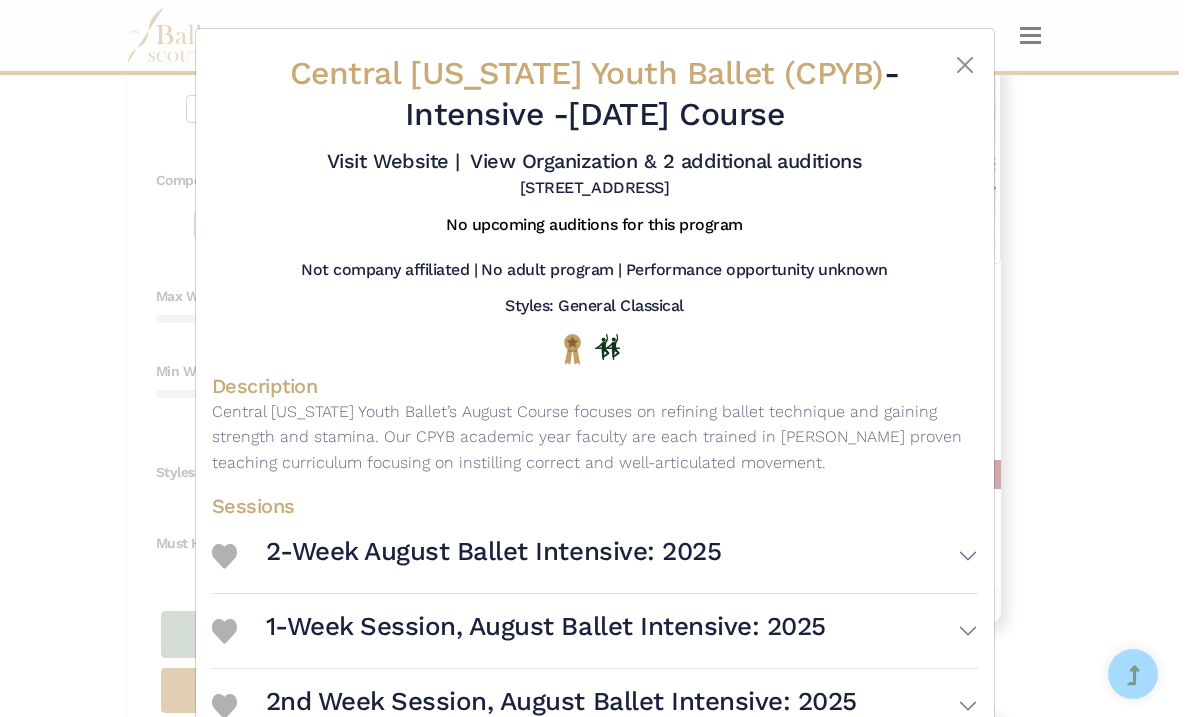 click on "Central Pennsylvania Youth Ballet (CPYB)
-
Intensive
-
2025 August Course
Visit Website |
View Organization
& 2 additional auditions" at bounding box center (594, 358) 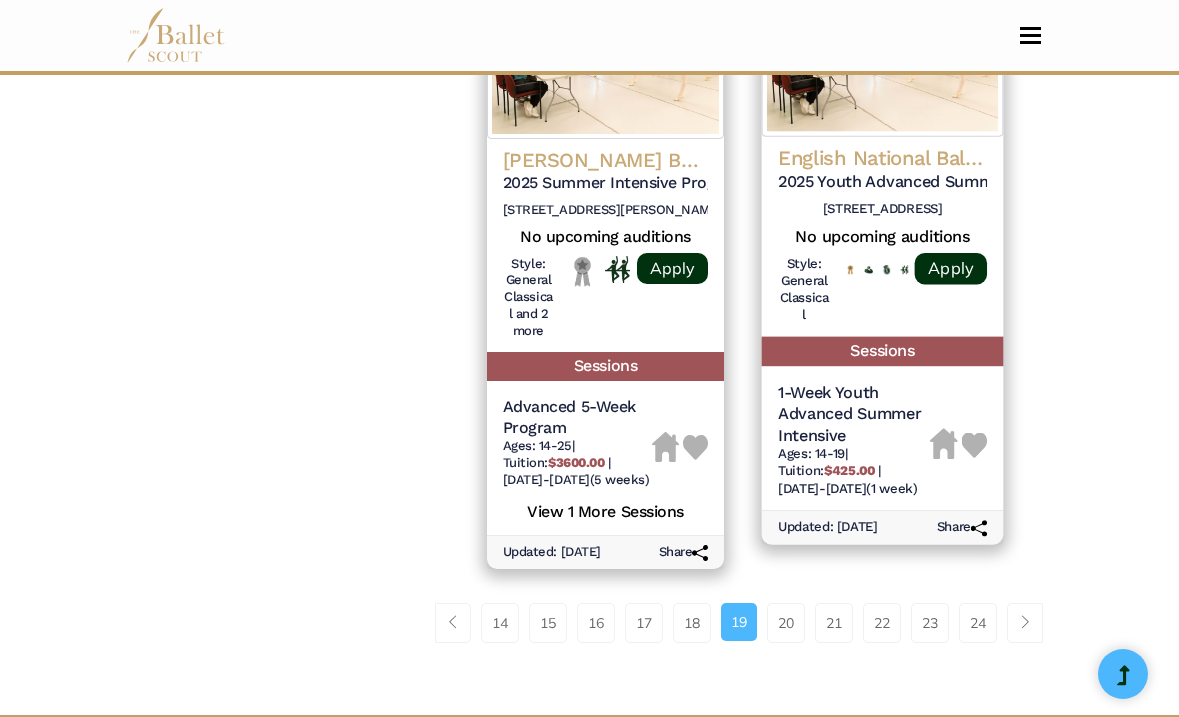 scroll, scrollTop: 3083, scrollLeft: 0, axis: vertical 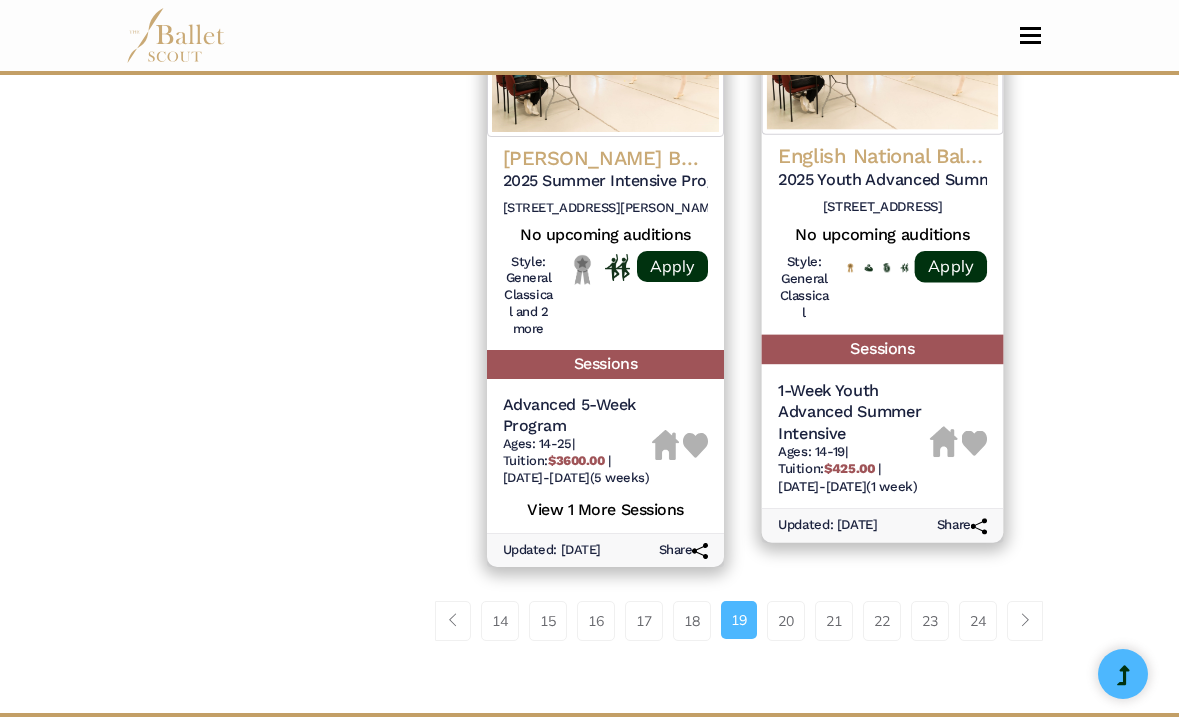click on "English National Ballet (ENB)" at bounding box center (882, -2323) 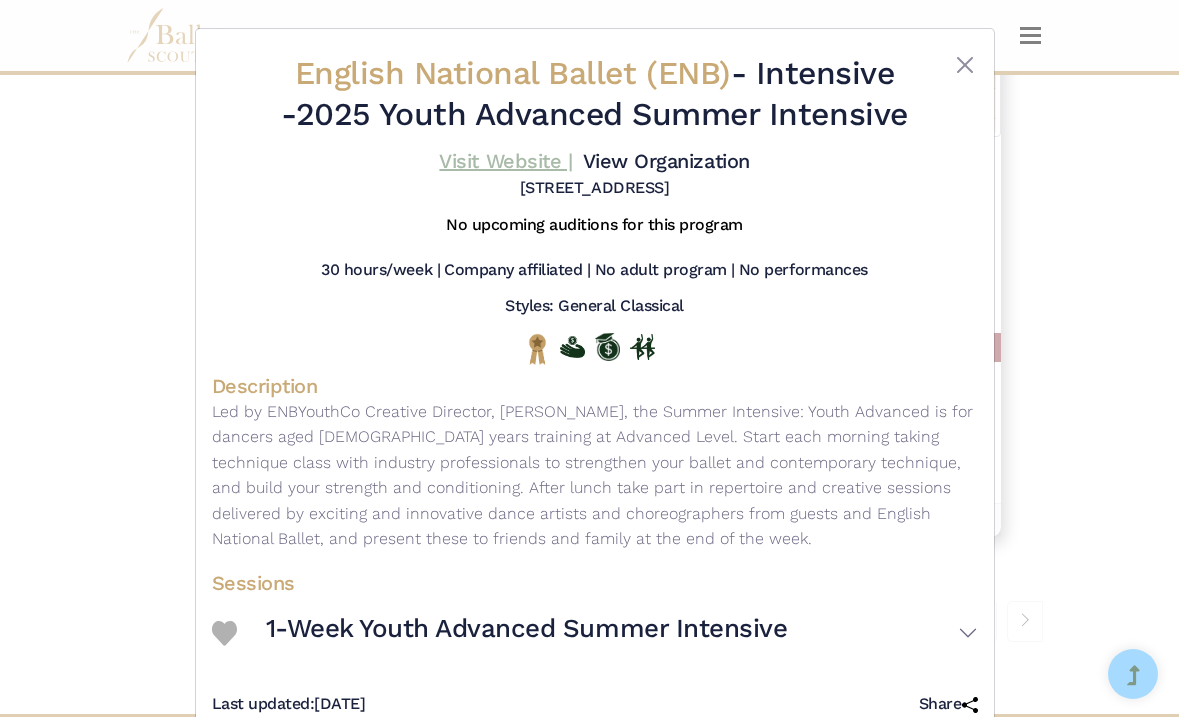 click on "Visit Website |" at bounding box center [505, 161] 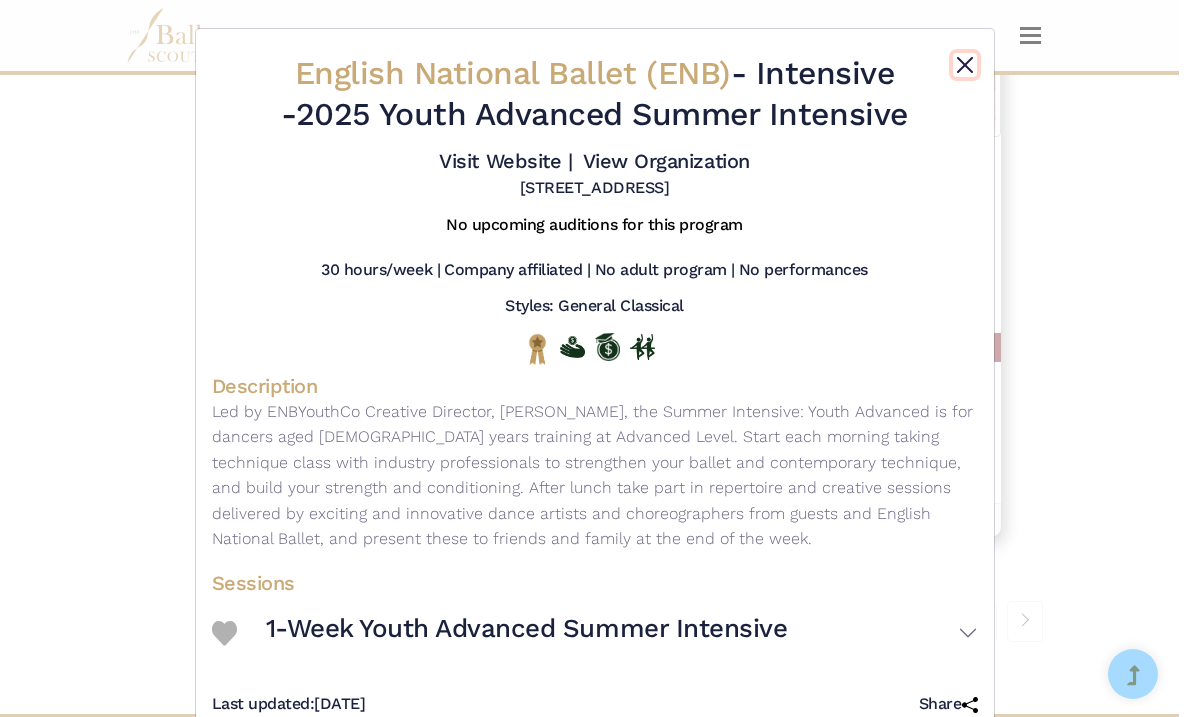 click at bounding box center [965, 65] 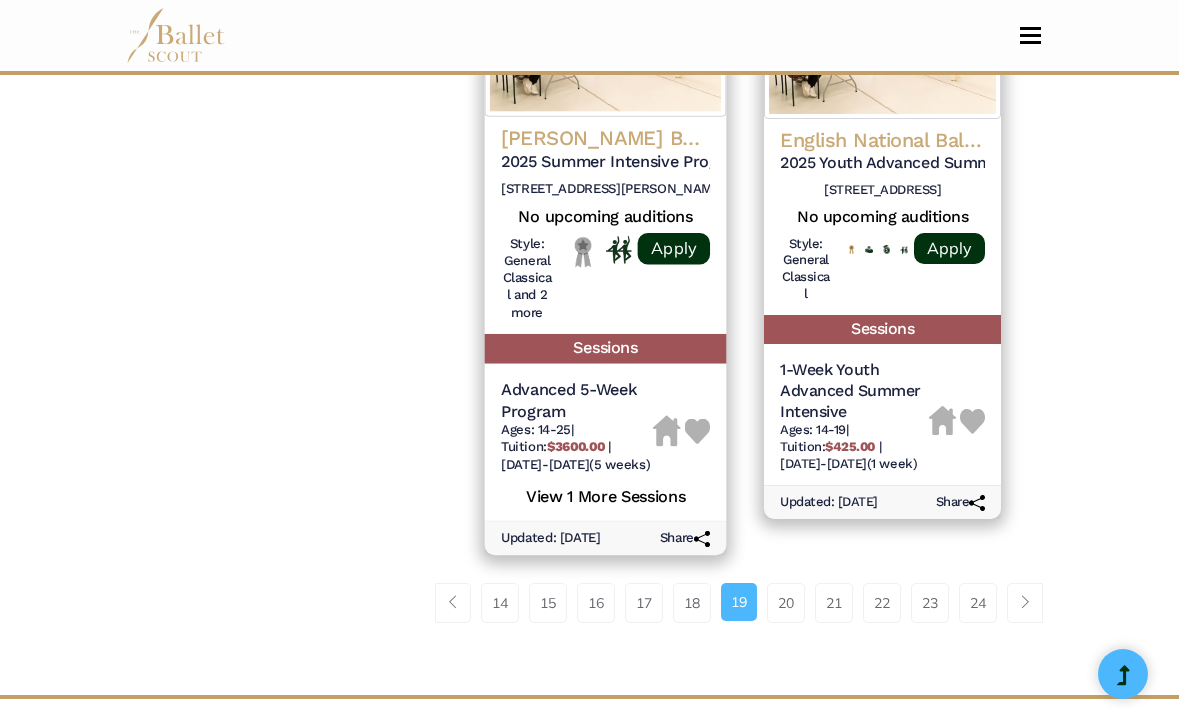scroll, scrollTop: 3106, scrollLeft: 0, axis: vertical 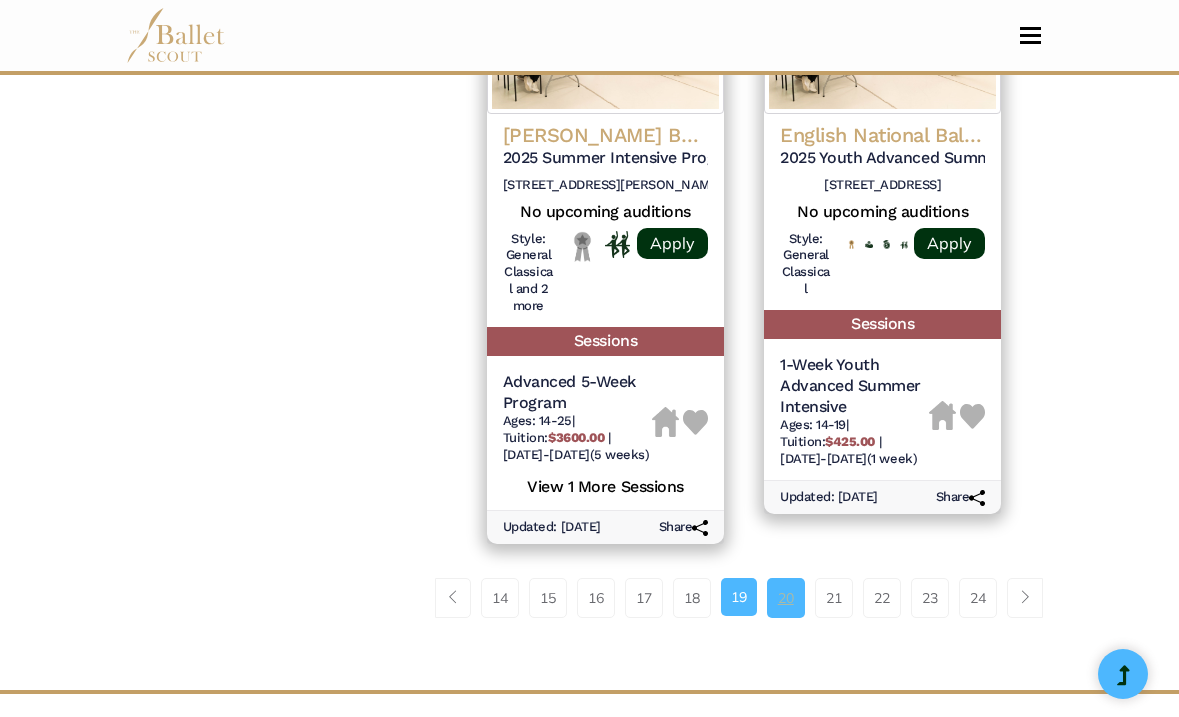 click on "20" at bounding box center (786, 598) 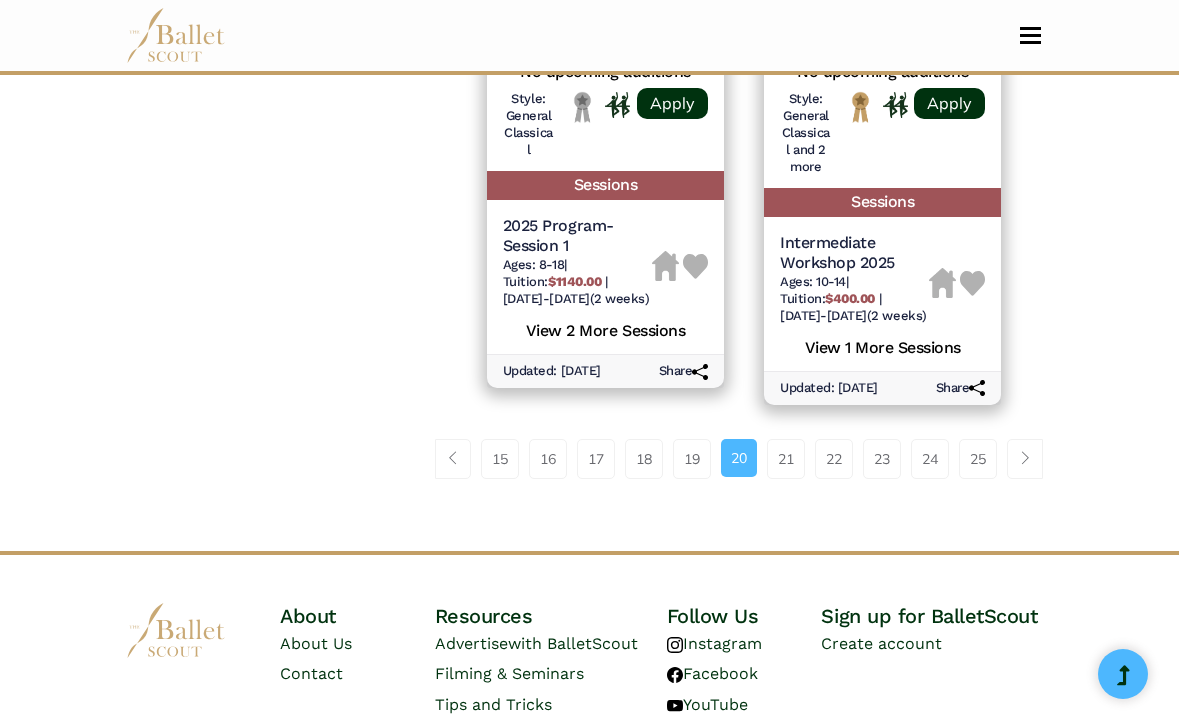 scroll, scrollTop: 3400, scrollLeft: 0, axis: vertical 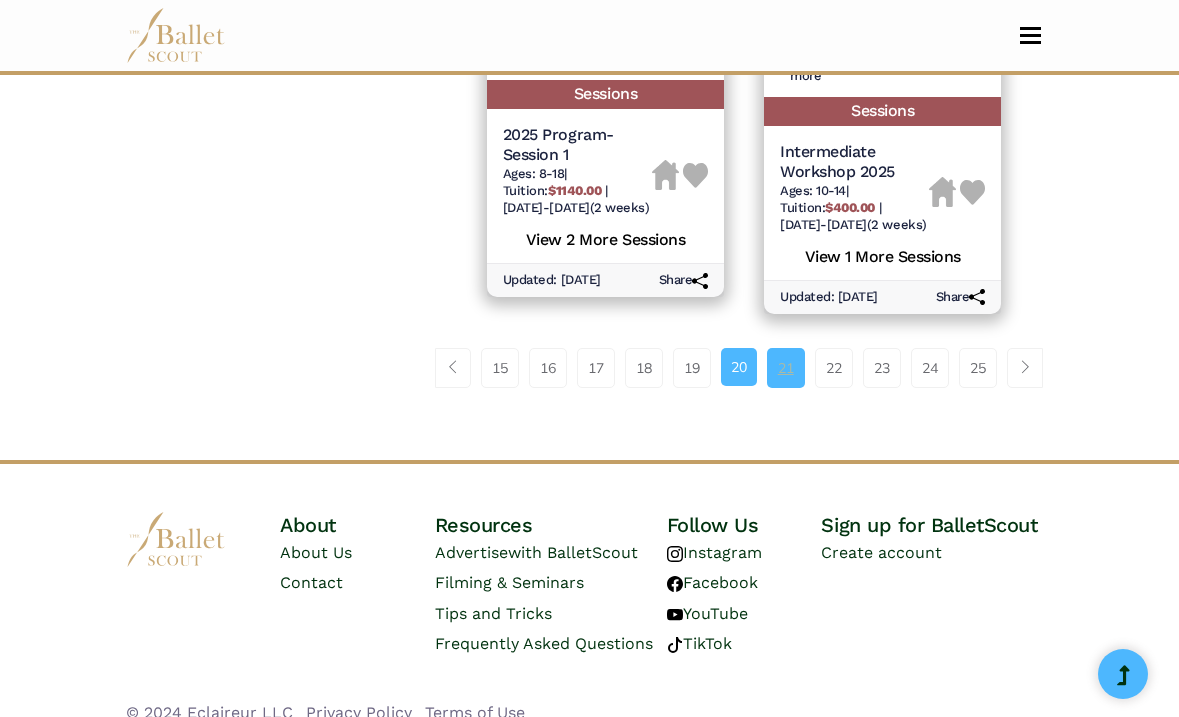 click on "21" at bounding box center (786, 368) 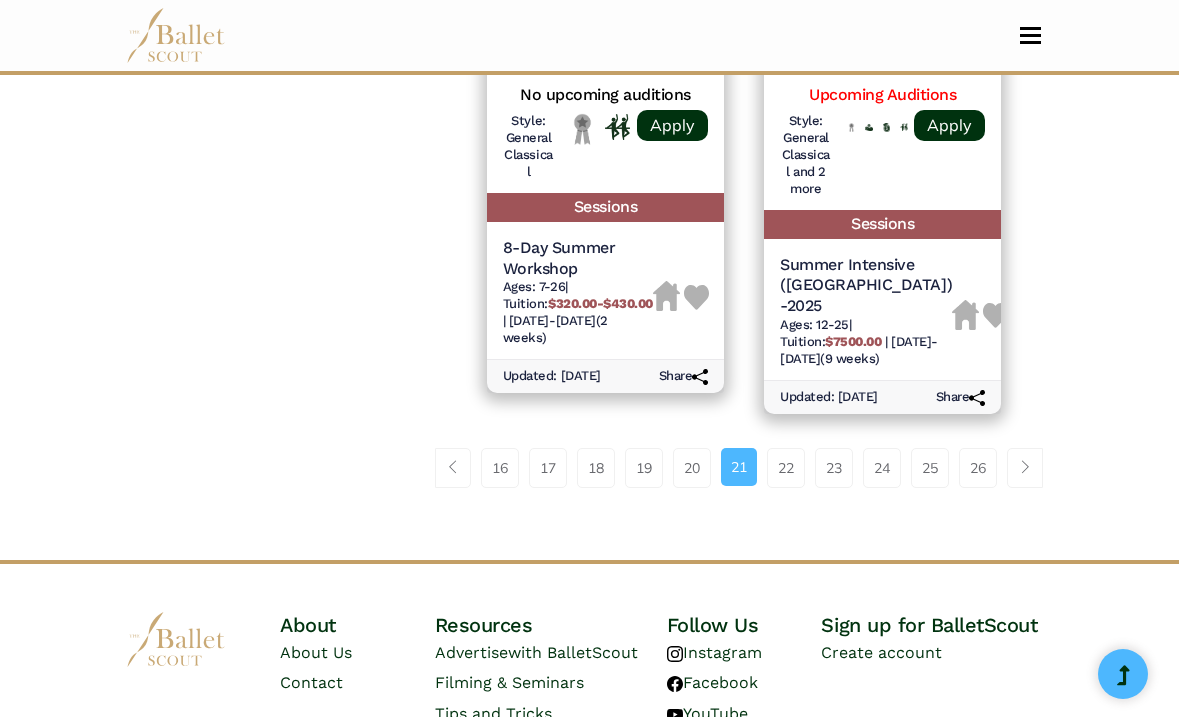 scroll, scrollTop: 3333, scrollLeft: 0, axis: vertical 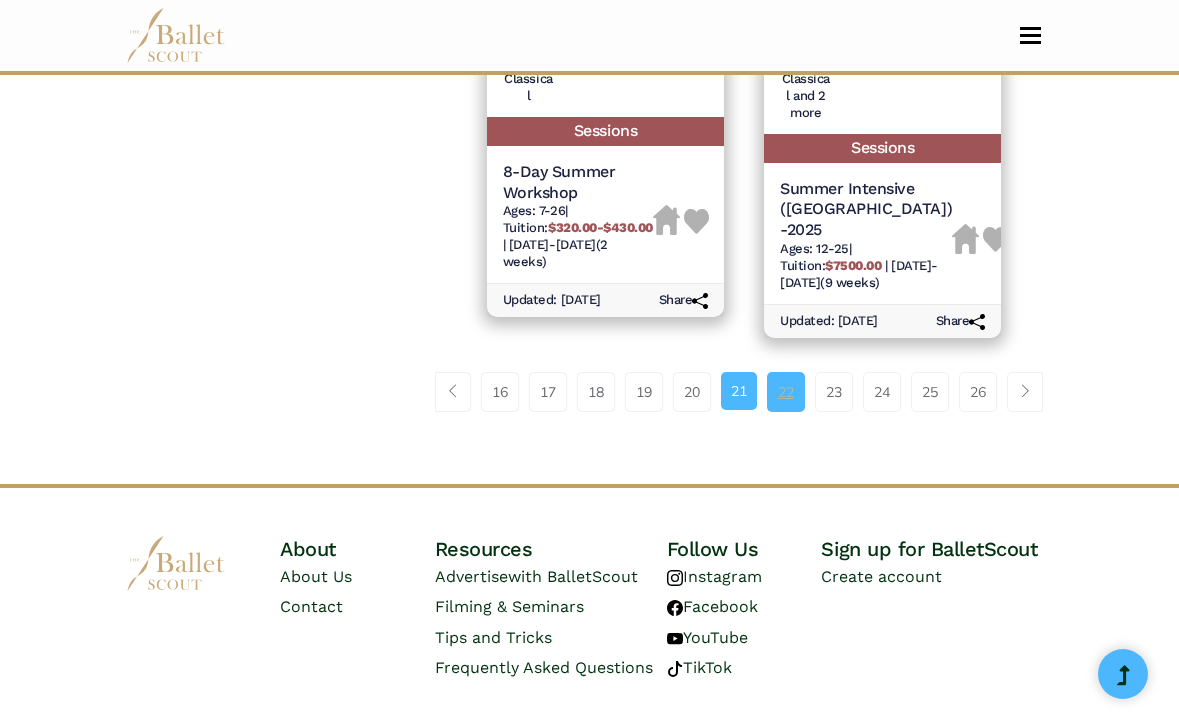click on "22" at bounding box center (786, 392) 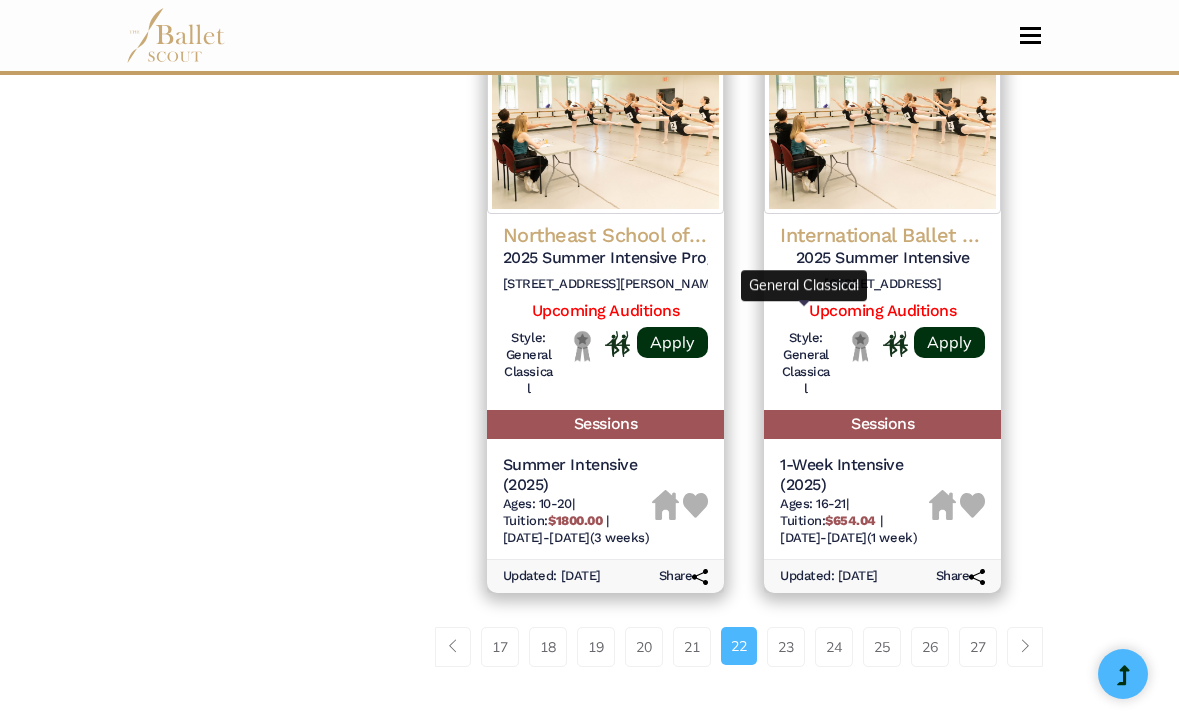 scroll, scrollTop: 3063, scrollLeft: 0, axis: vertical 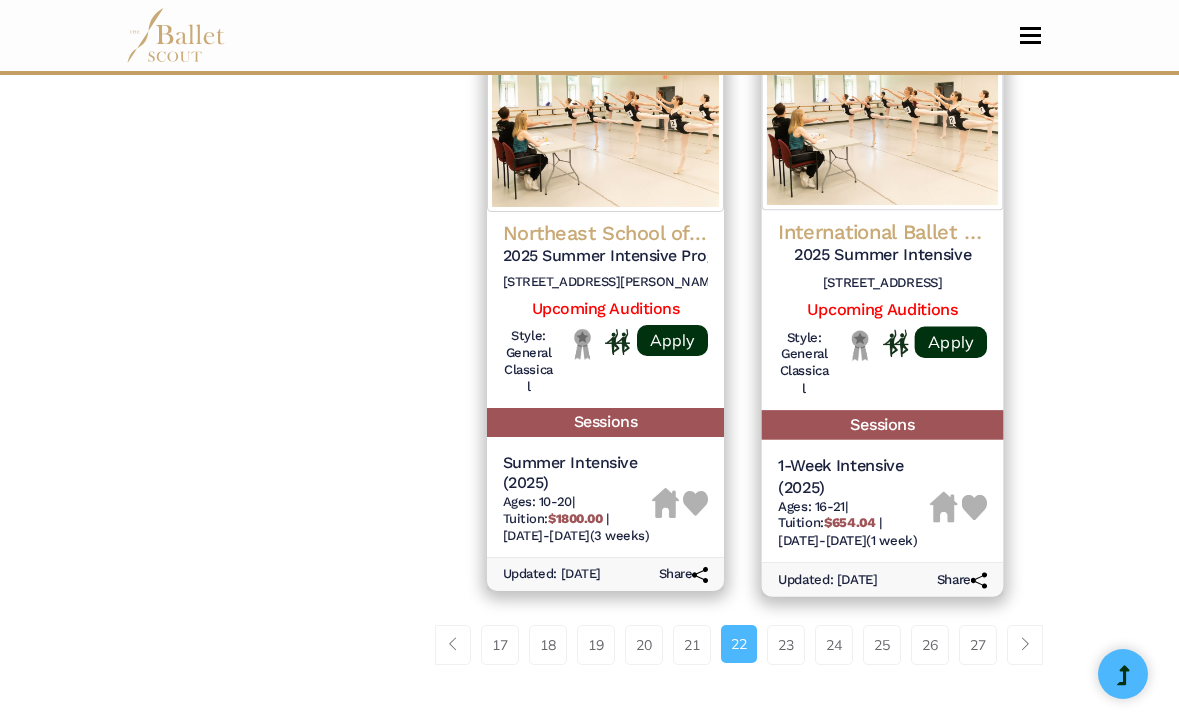 click at bounding box center [883, 108] 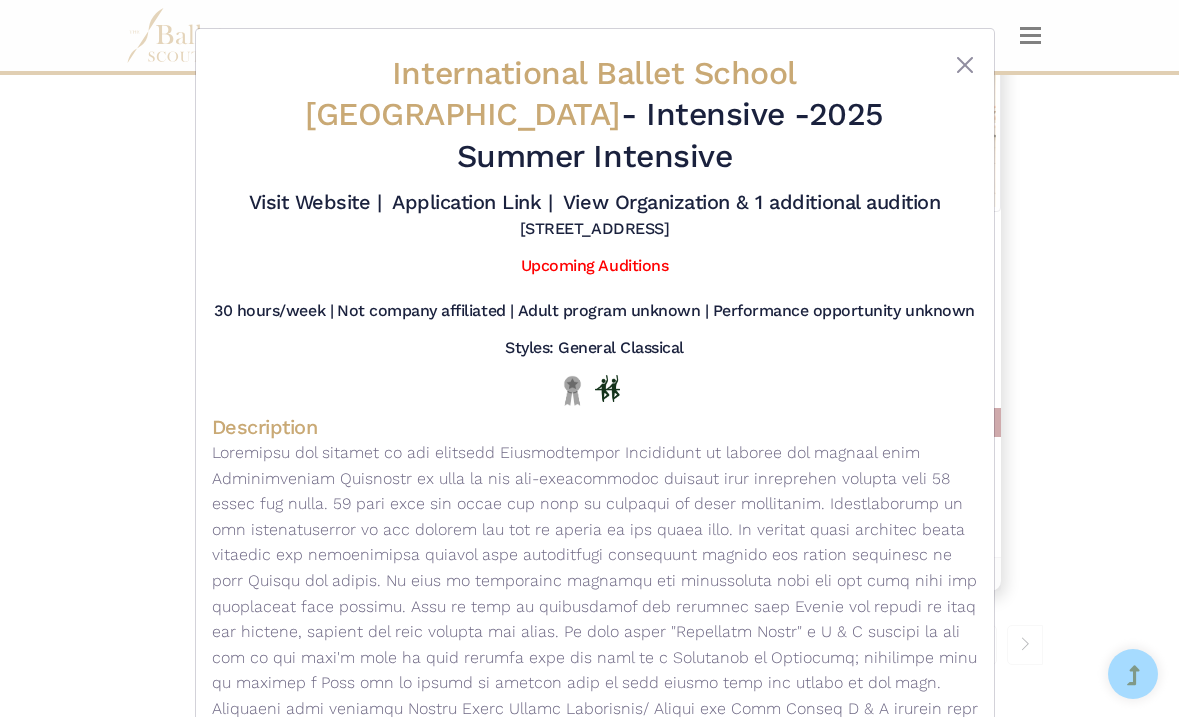 click on "International Ballet School [GEOGRAPHIC_DATA]
-
Intensive
-
2025 Summer Intensive
Visit Website |
Application Link |" at bounding box center (594, 358) 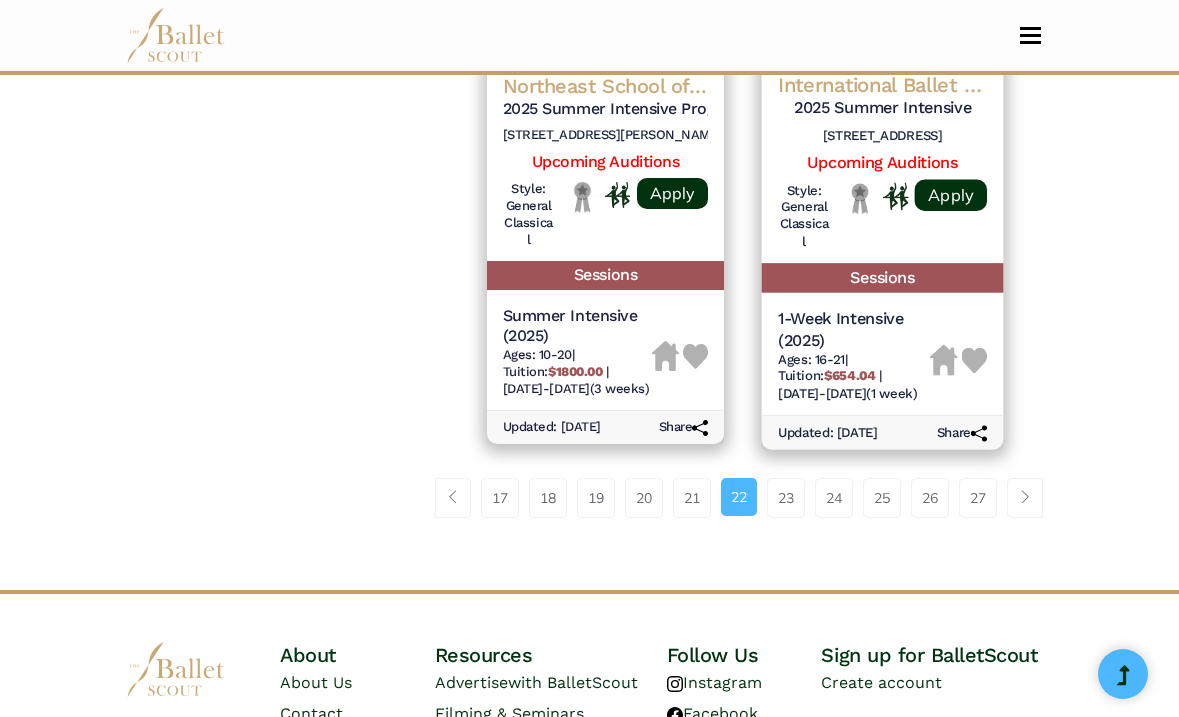 scroll, scrollTop: 3212, scrollLeft: 0, axis: vertical 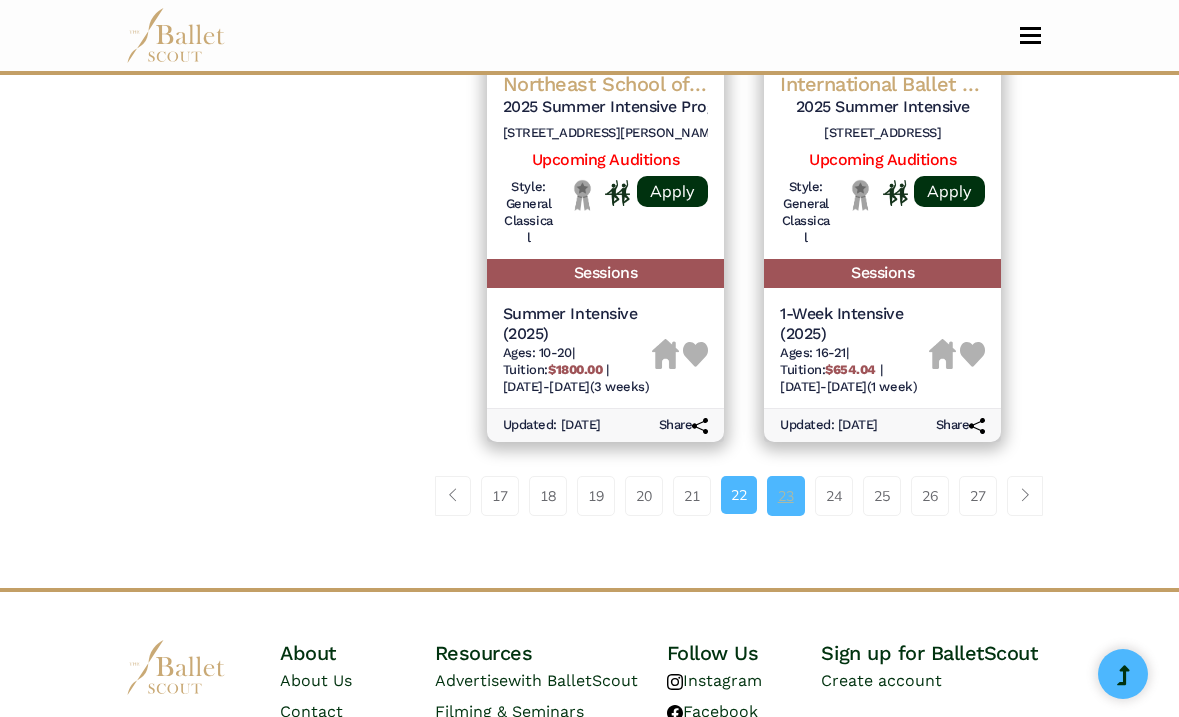 click on "23" at bounding box center (786, 496) 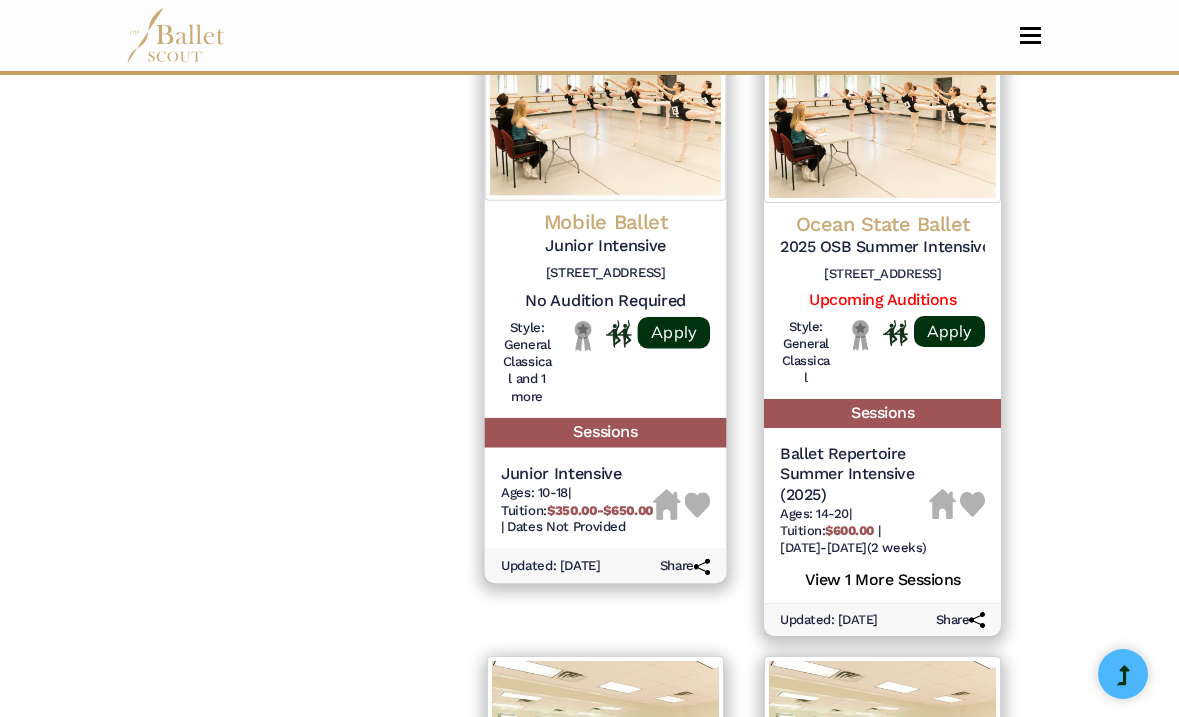 scroll, scrollTop: 1825, scrollLeft: 0, axis: vertical 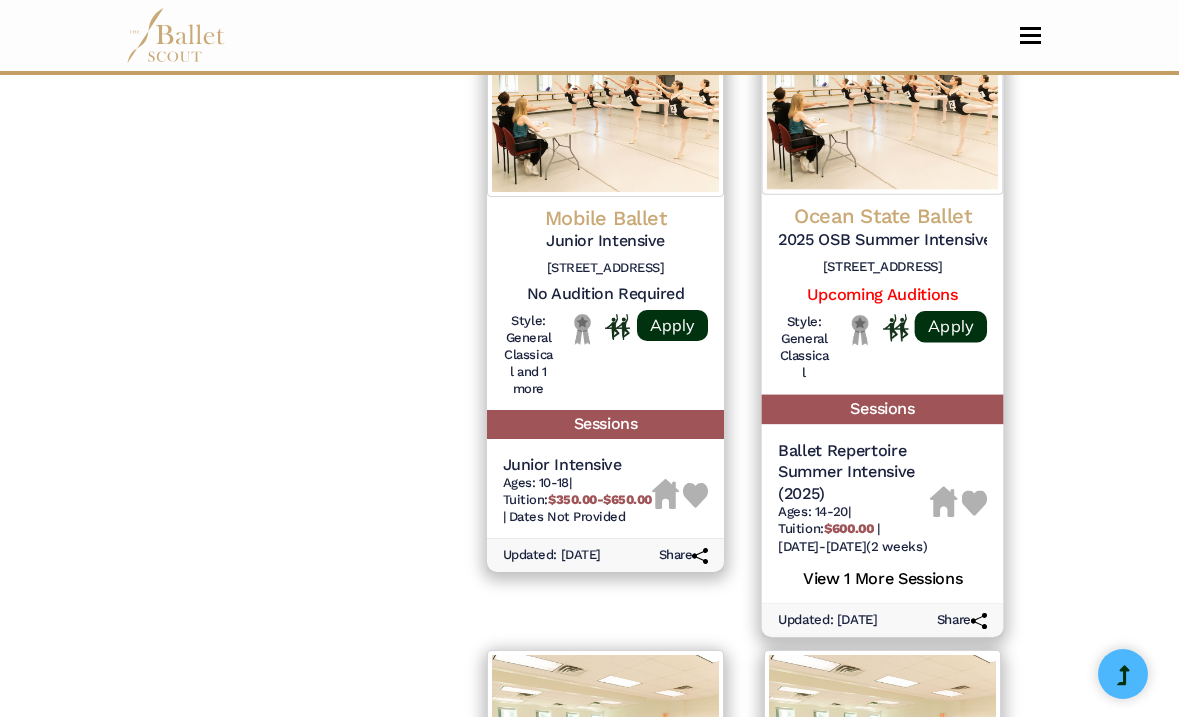 click at bounding box center (883, 92) 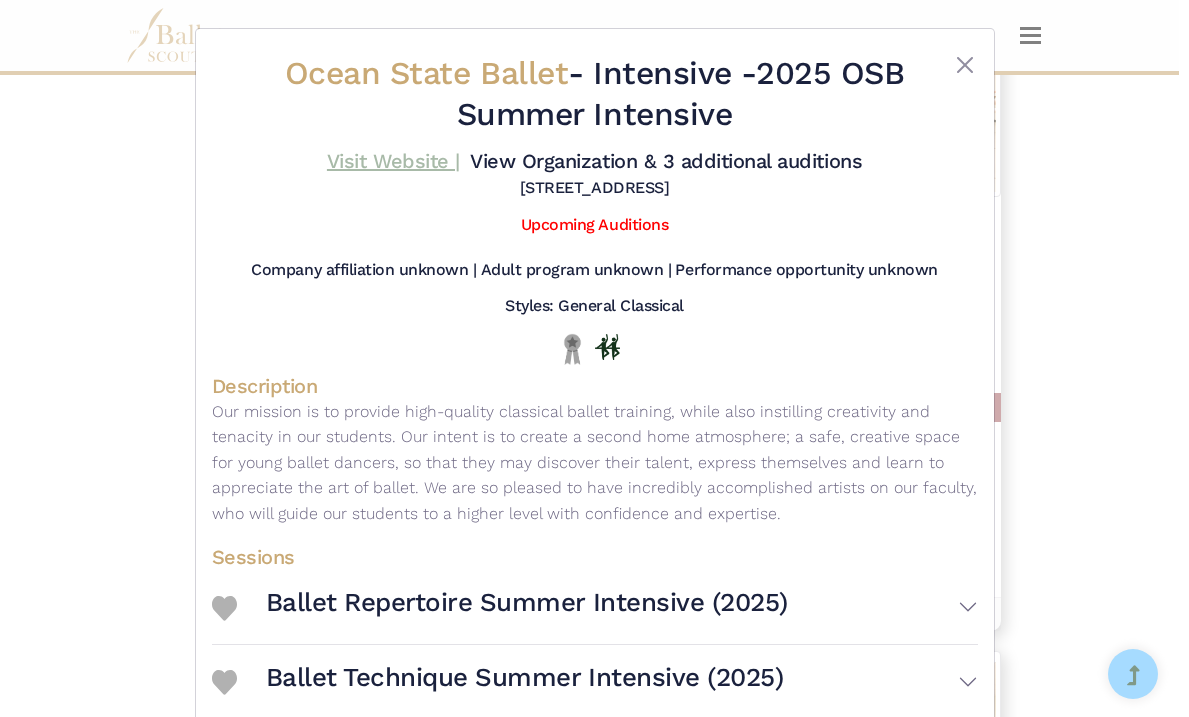 click on "Visit Website |" at bounding box center (393, 161) 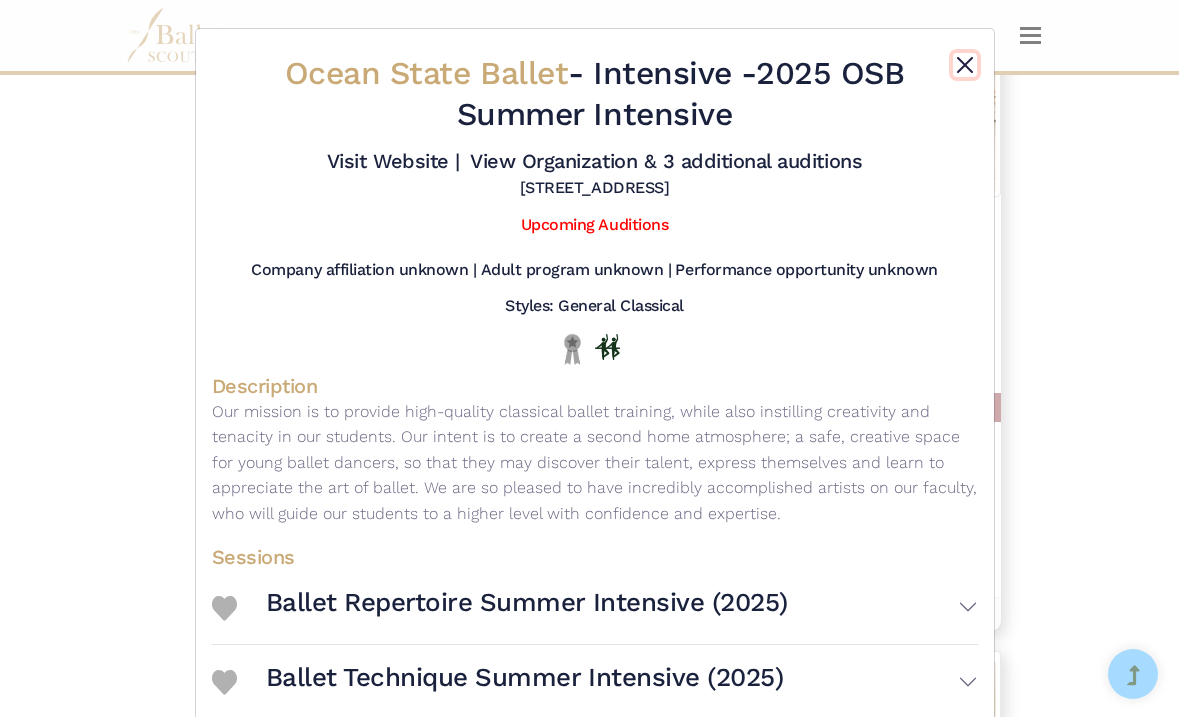 click at bounding box center [965, 65] 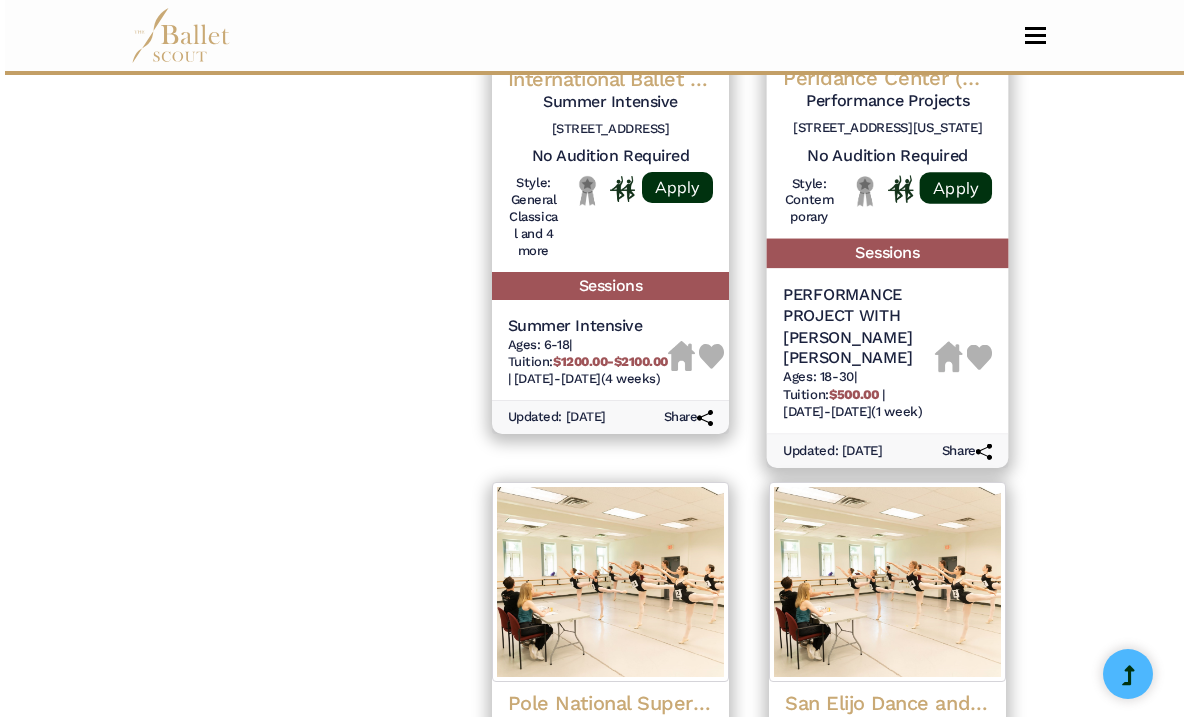 scroll, scrollTop: 2566, scrollLeft: 0, axis: vertical 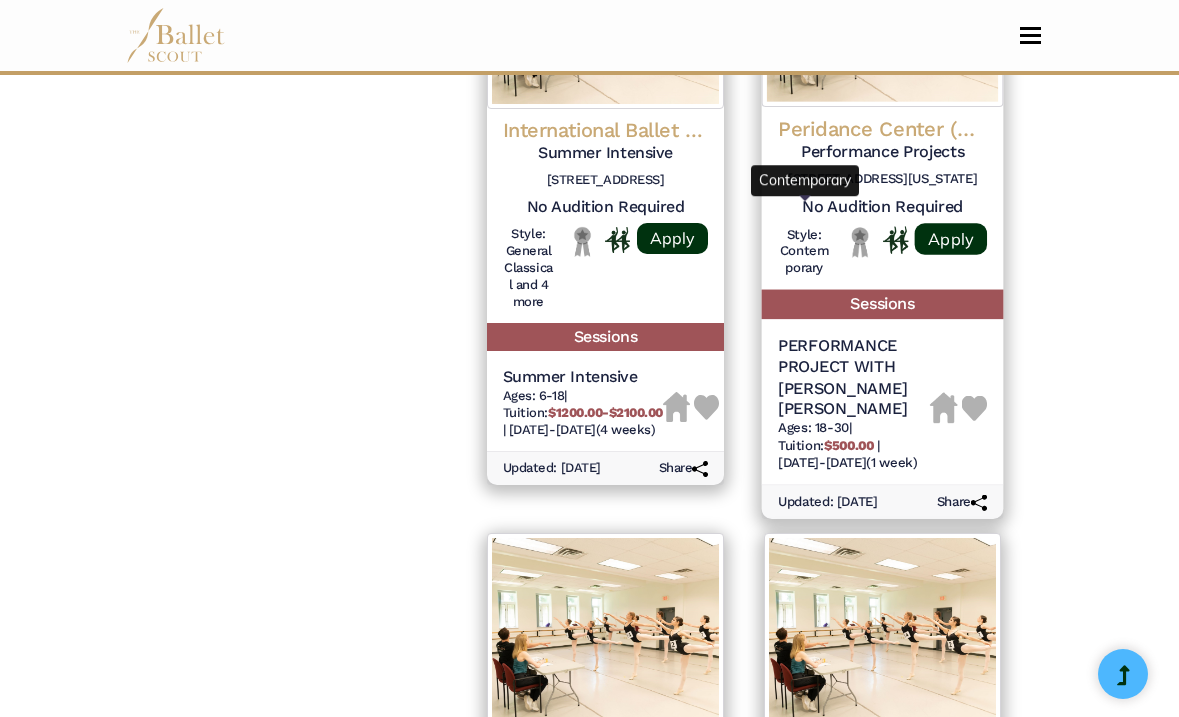 click at bounding box center (883, 242) 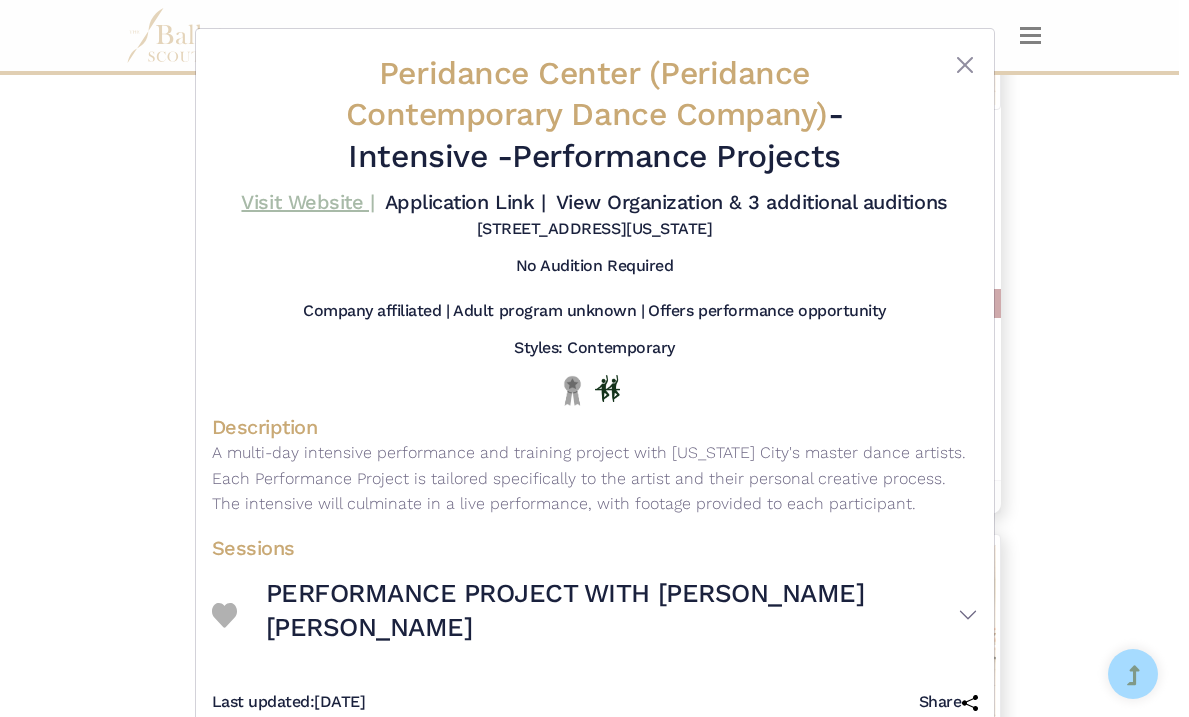 click on "Visit Website |" at bounding box center [307, 202] 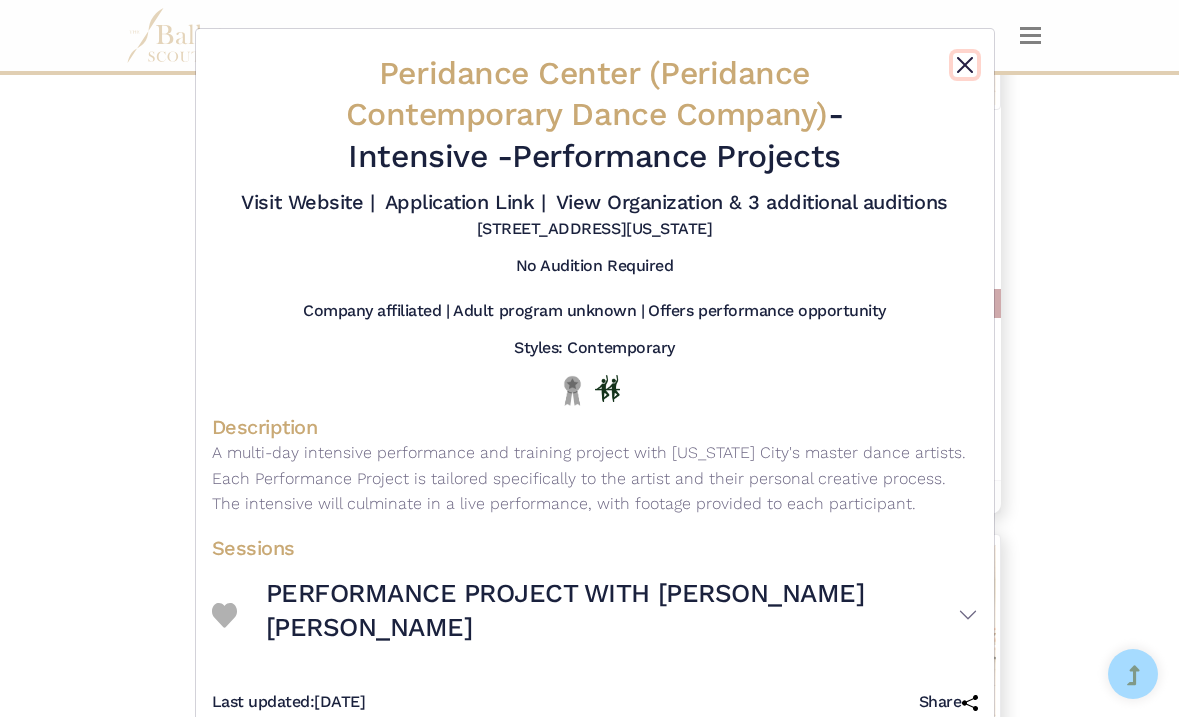 click at bounding box center [965, 65] 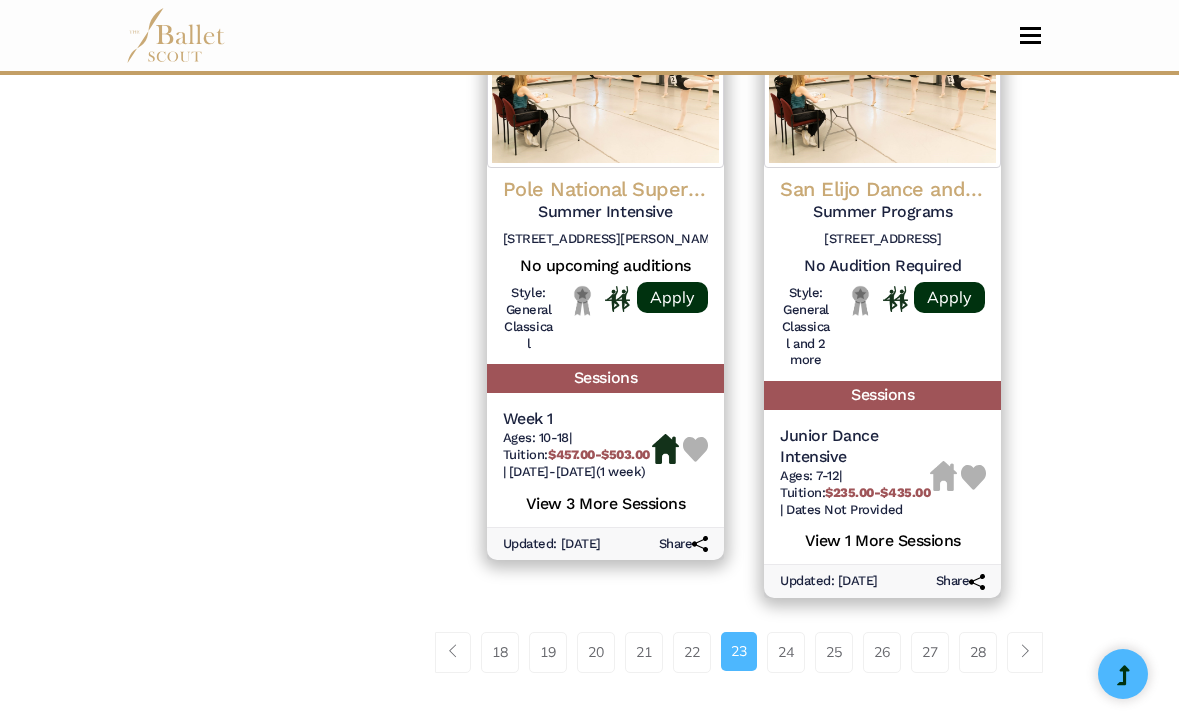 scroll, scrollTop: 3138, scrollLeft: 0, axis: vertical 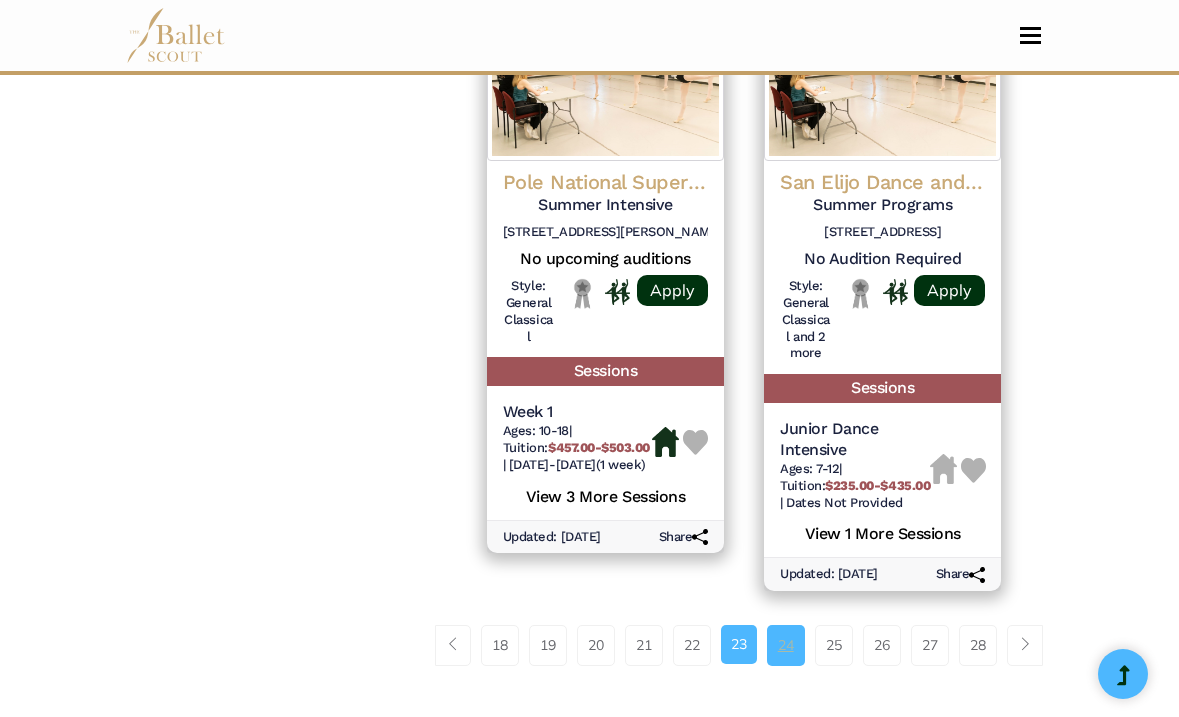 click on "24" at bounding box center (786, 645) 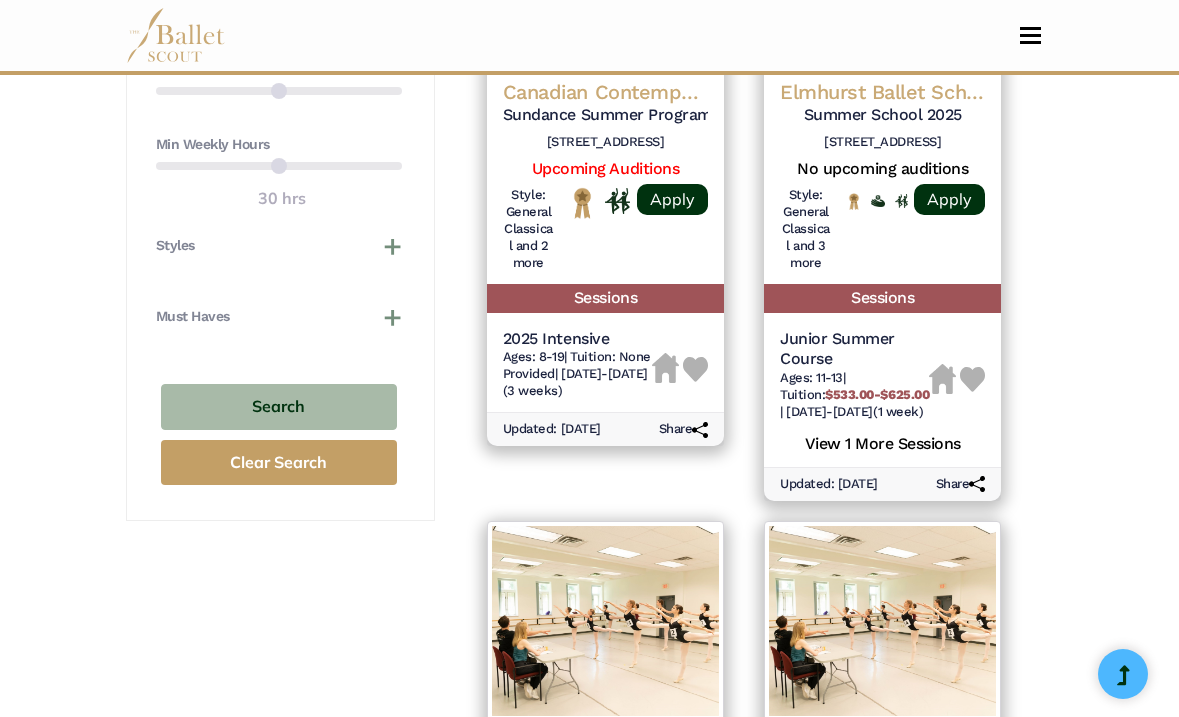 scroll, scrollTop: 1057, scrollLeft: 0, axis: vertical 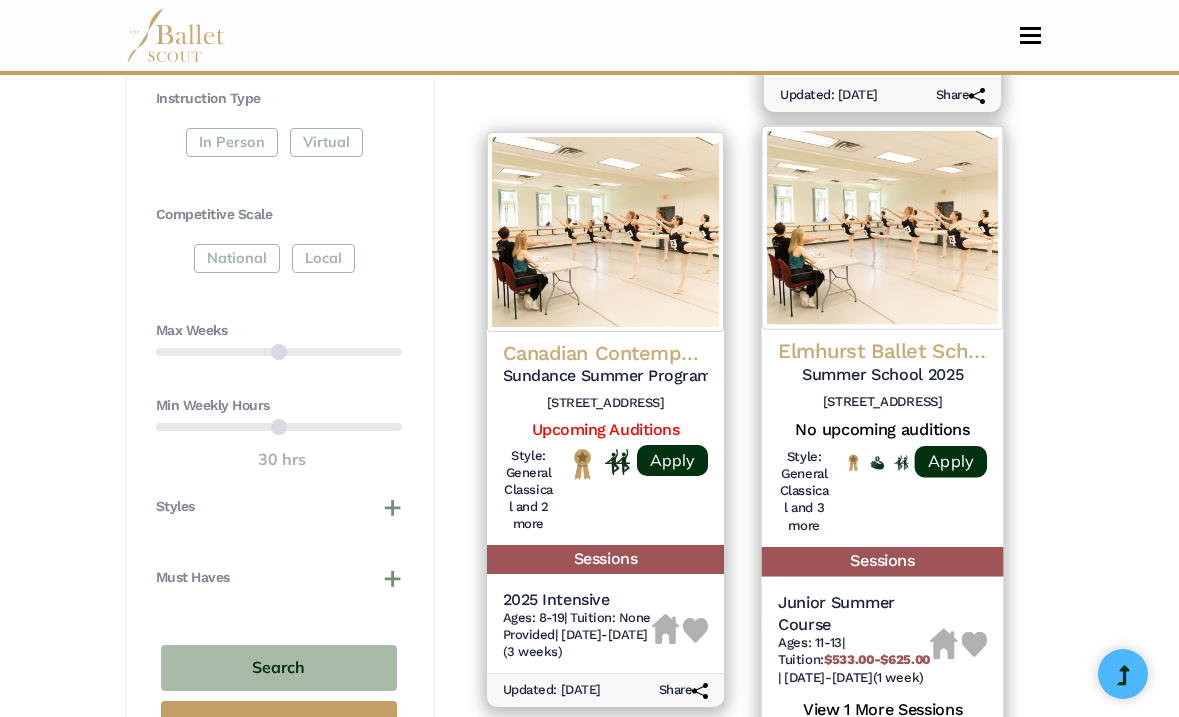 click at bounding box center [883, 227] 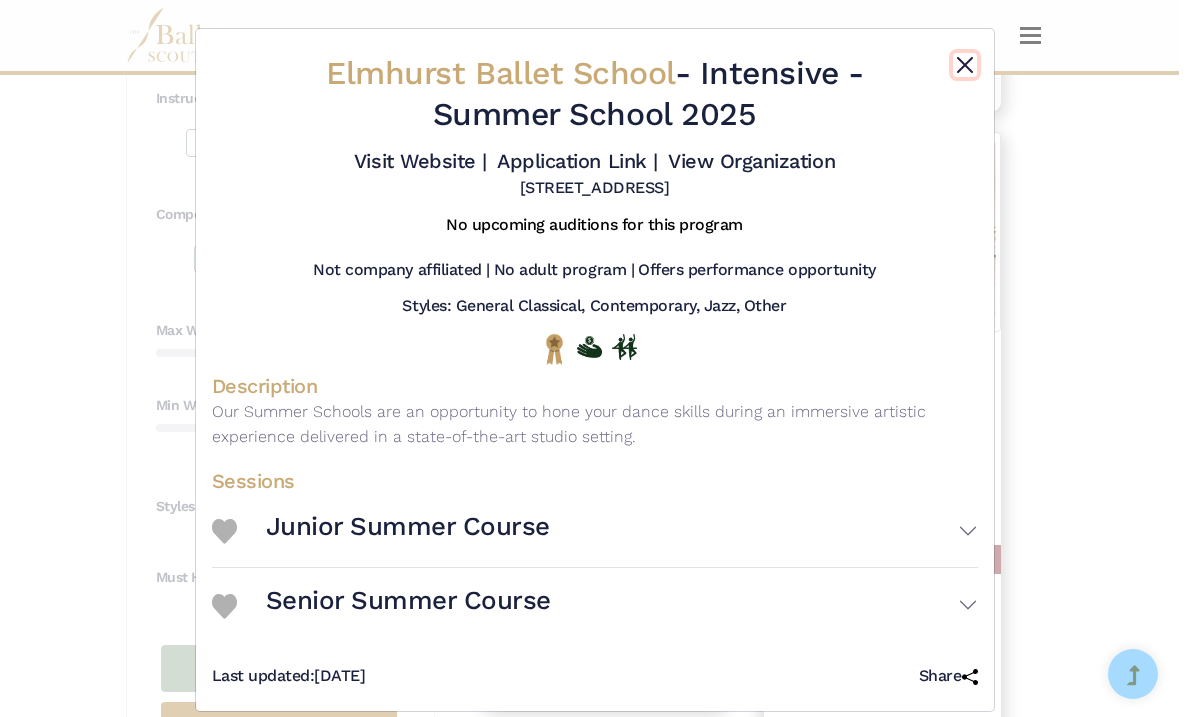click at bounding box center (965, 65) 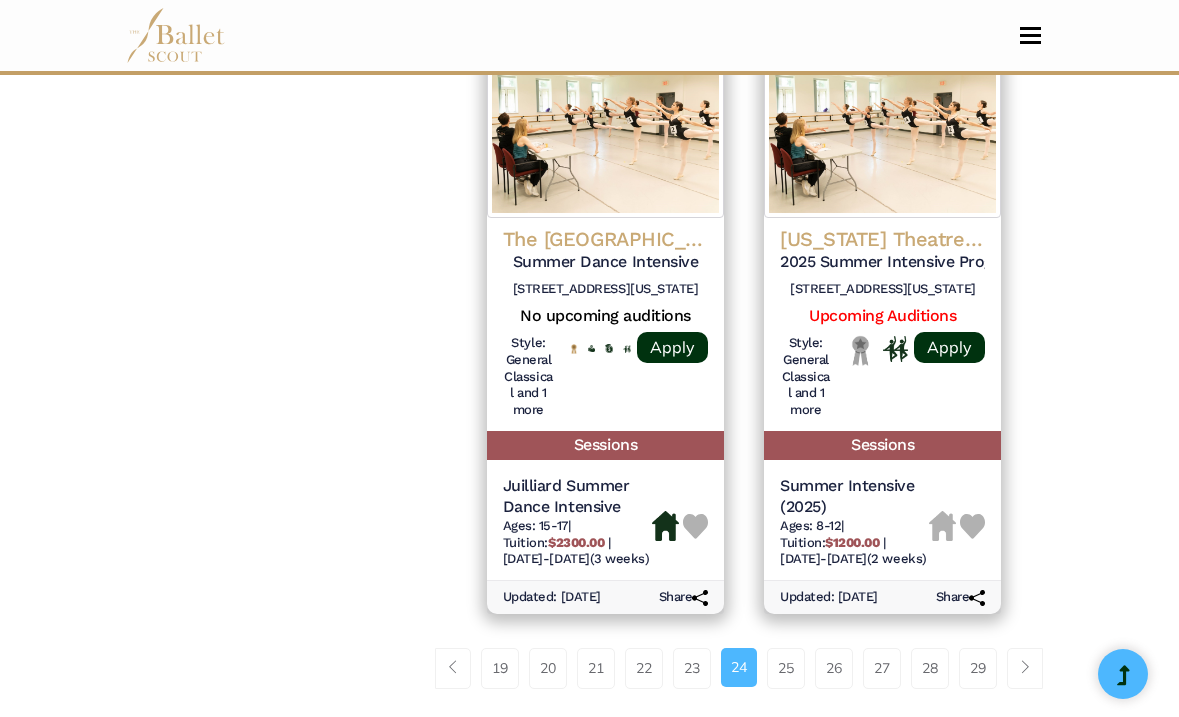 scroll, scrollTop: 3114, scrollLeft: 0, axis: vertical 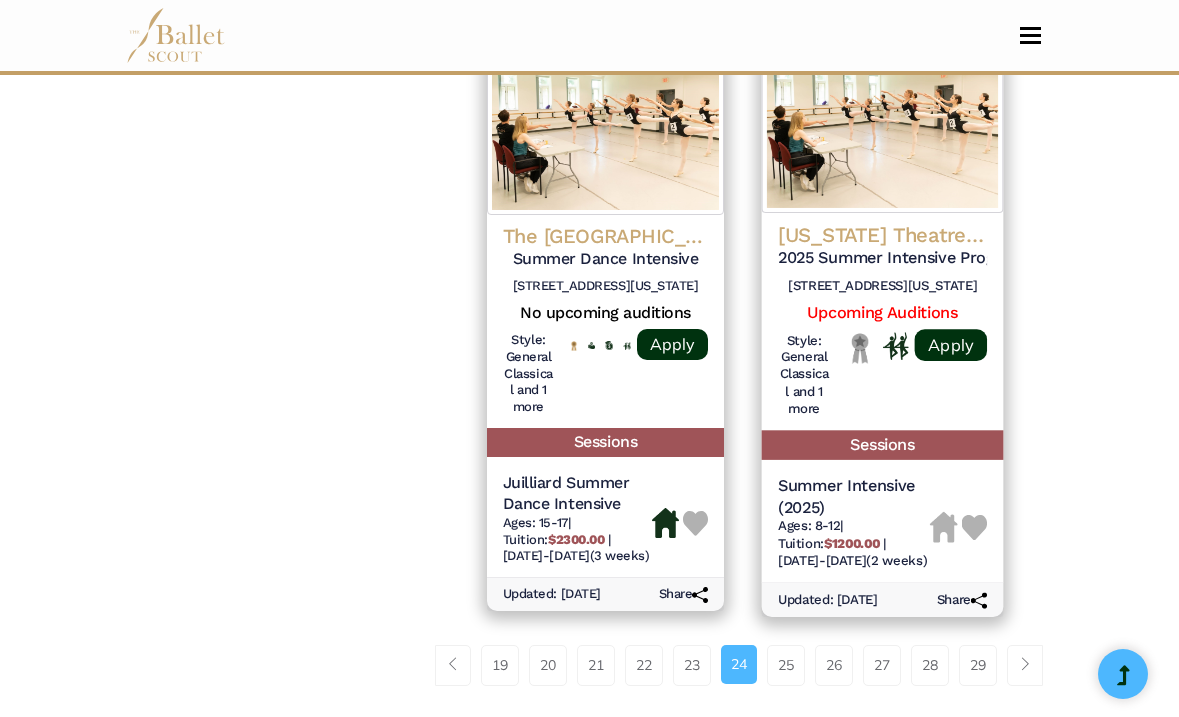 click on "New York Theatre Ballet" at bounding box center [882, -2354] 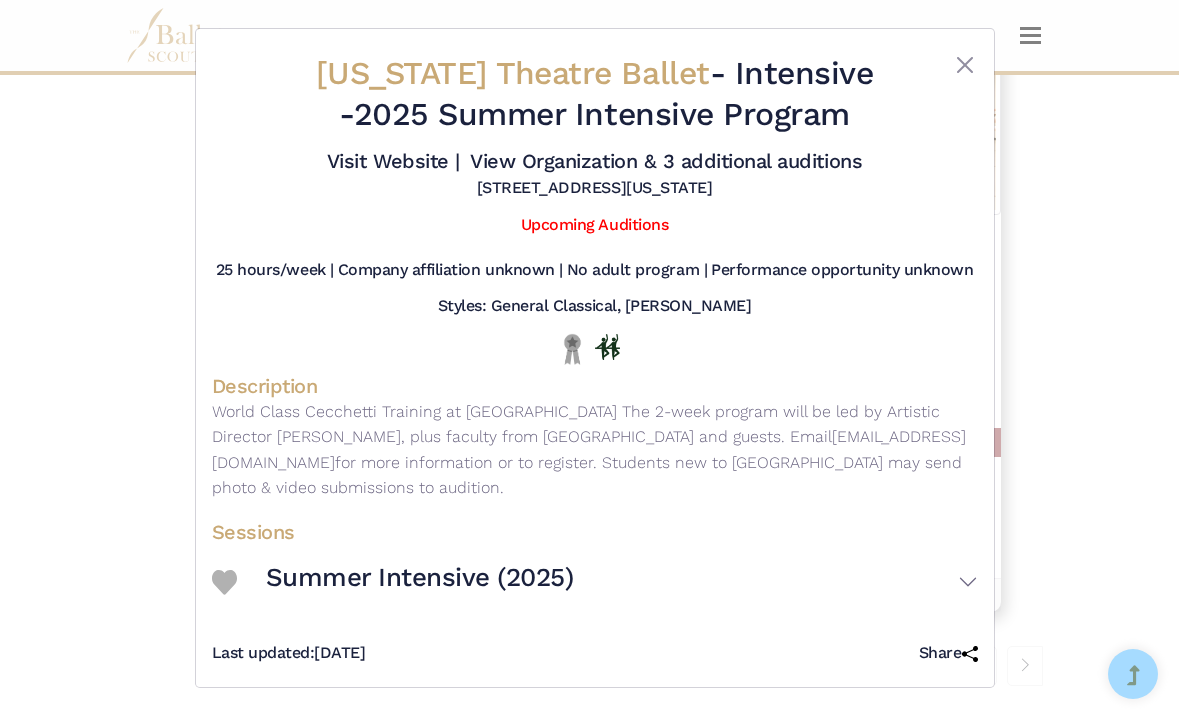 click on "New York Theatre Ballet
-
Intensive
-
2025 Summer Intensive Program
Visit Website |
View Organization
& 3 additional auditions" at bounding box center [594, 358] 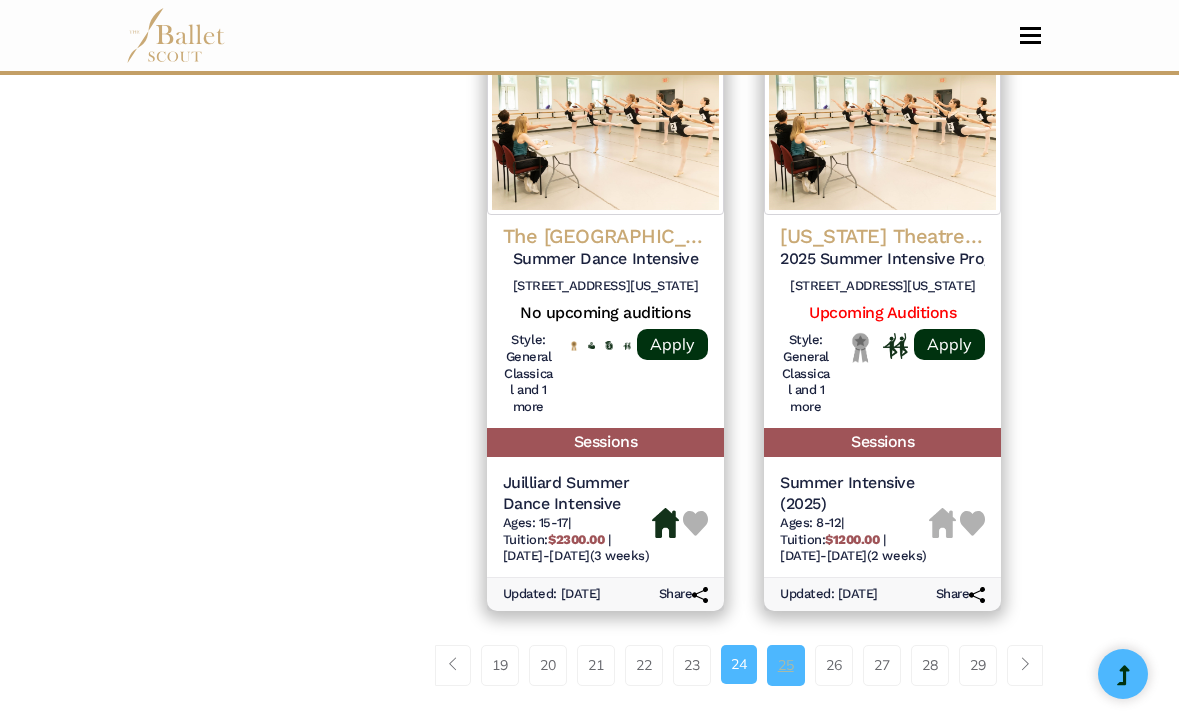 click on "25" at bounding box center [786, 665] 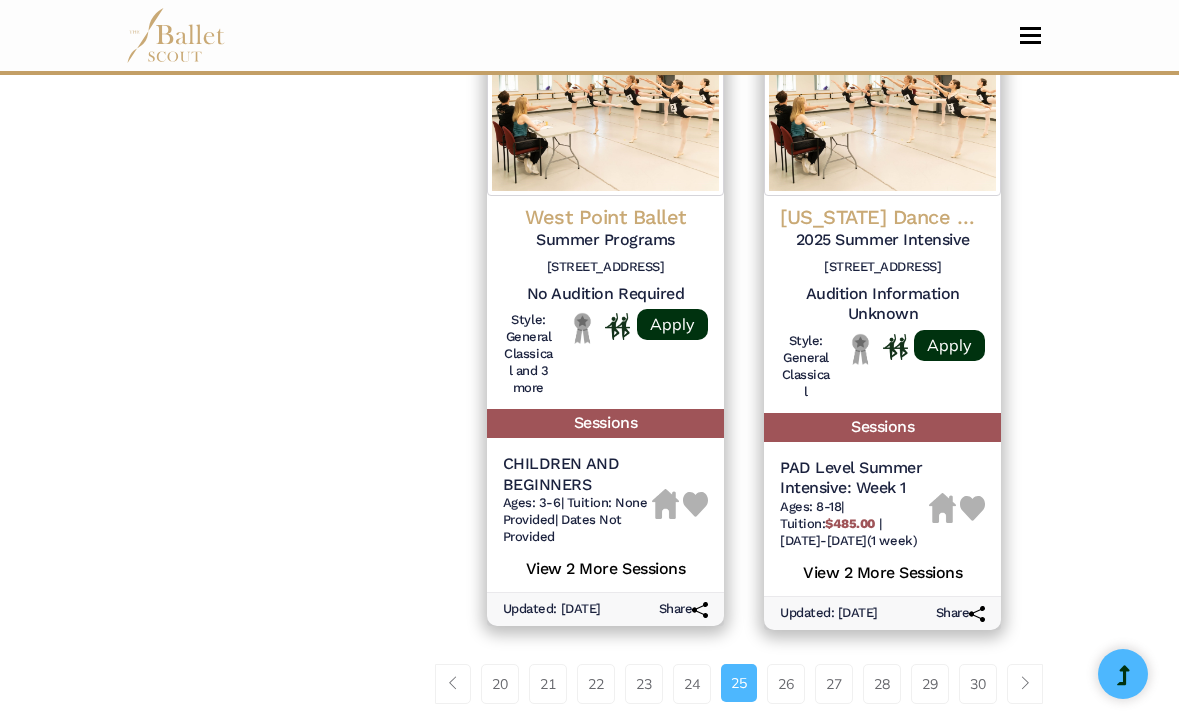 scroll, scrollTop: 3060, scrollLeft: 0, axis: vertical 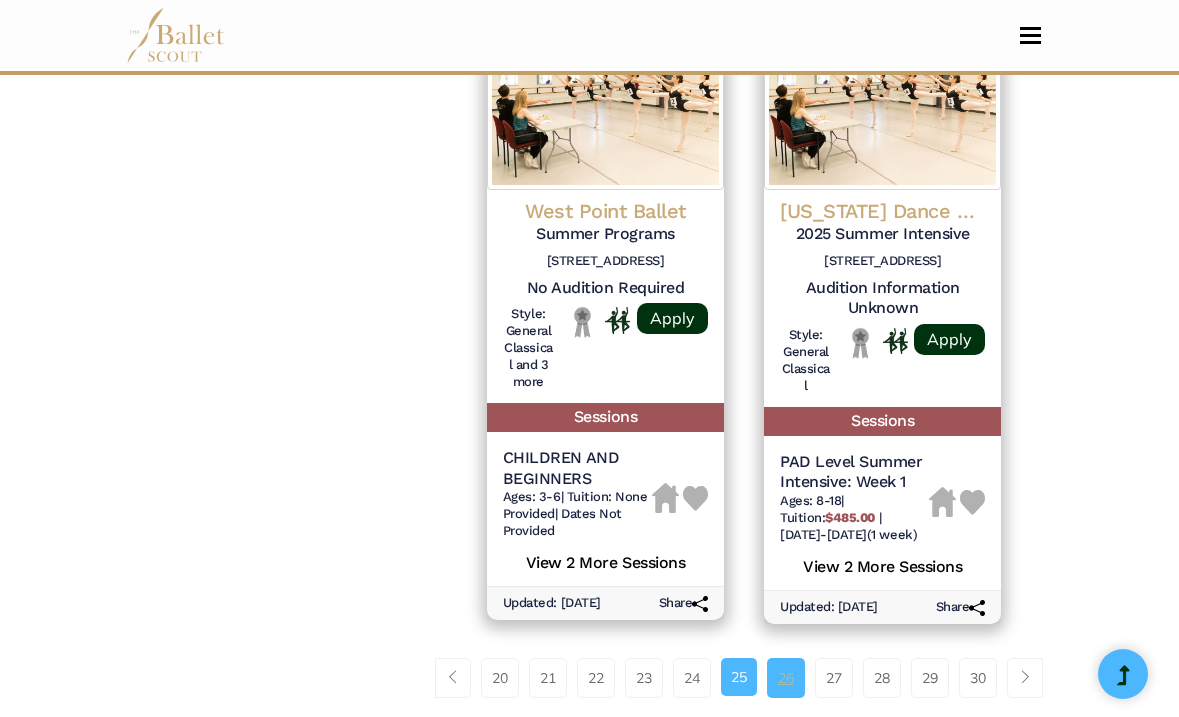 click on "26" at bounding box center (786, 678) 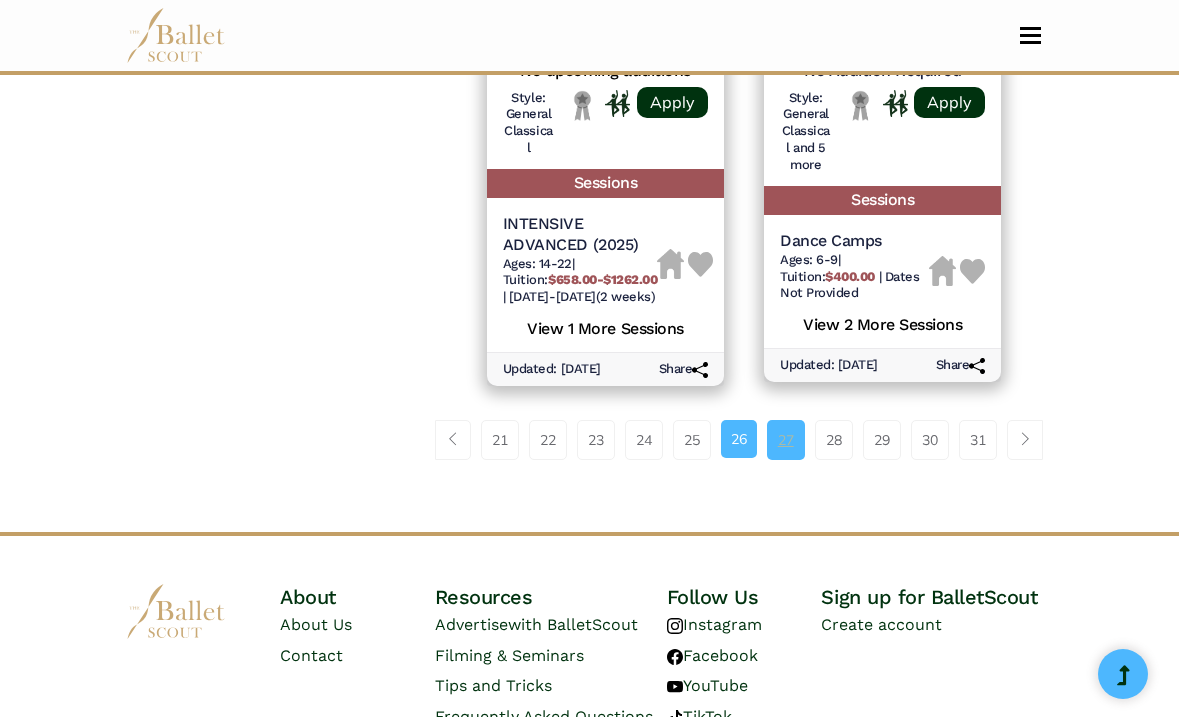 scroll, scrollTop: 3373, scrollLeft: 0, axis: vertical 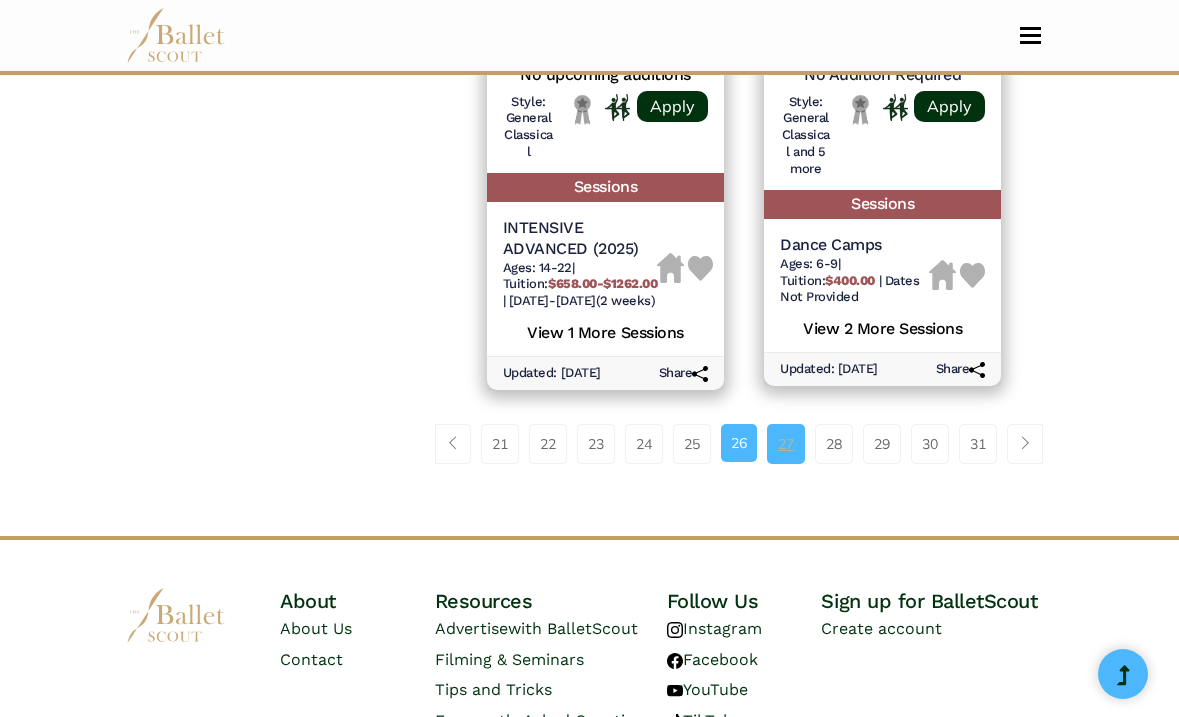 click on "27" at bounding box center [786, 444] 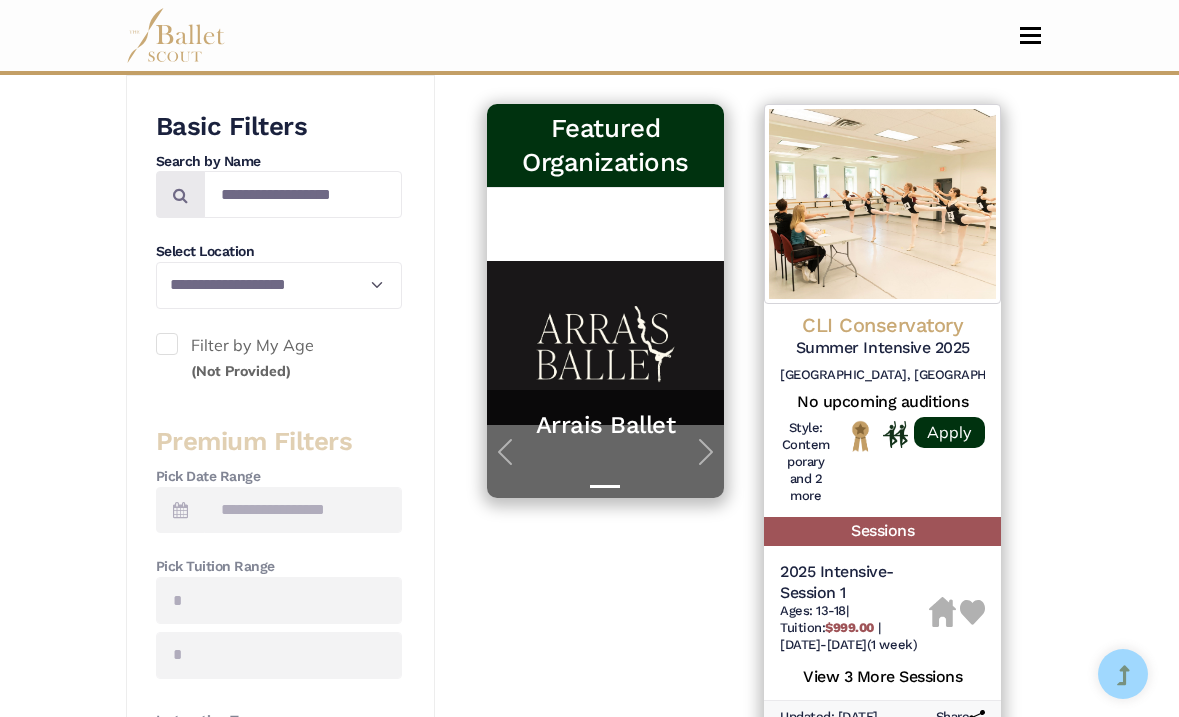 scroll, scrollTop: 512, scrollLeft: 0, axis: vertical 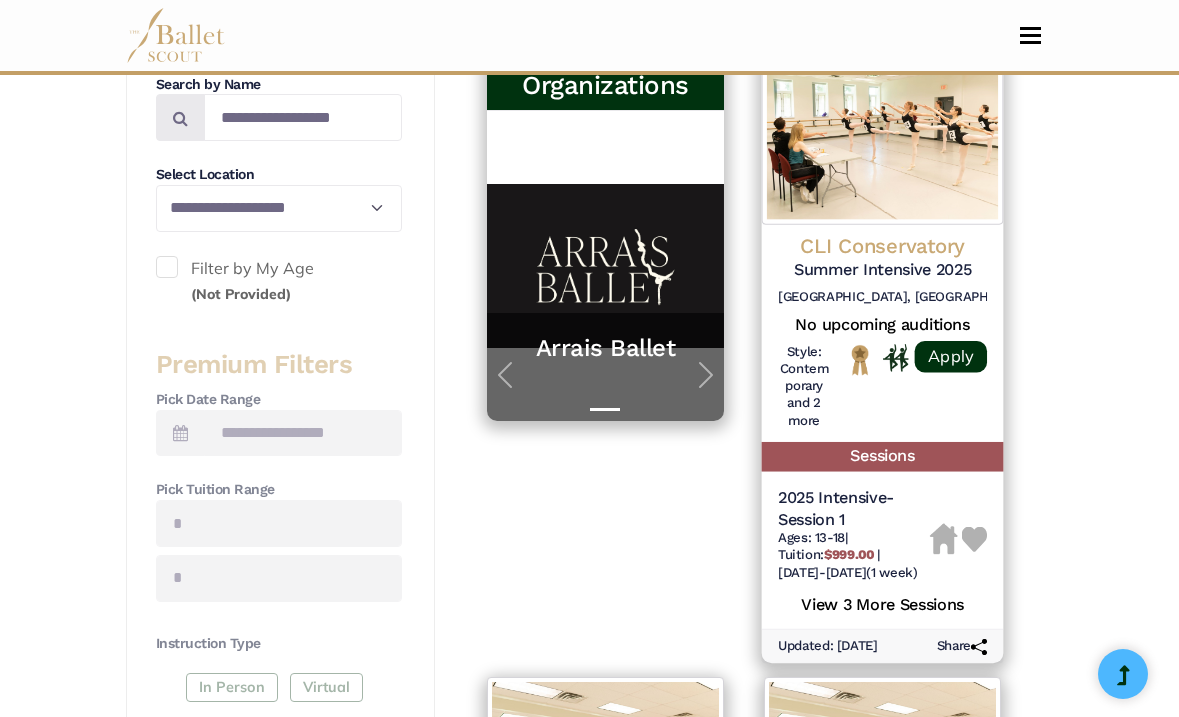 click at bounding box center [883, 123] 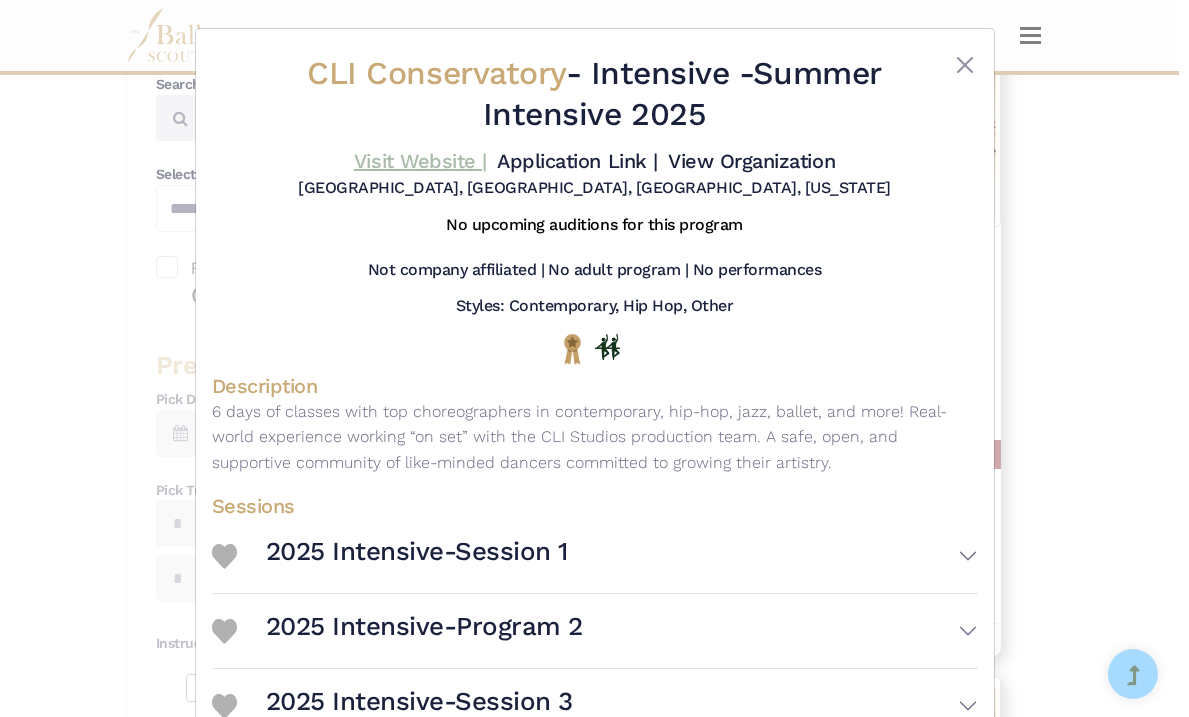 click on "Visit Website |" at bounding box center (420, 161) 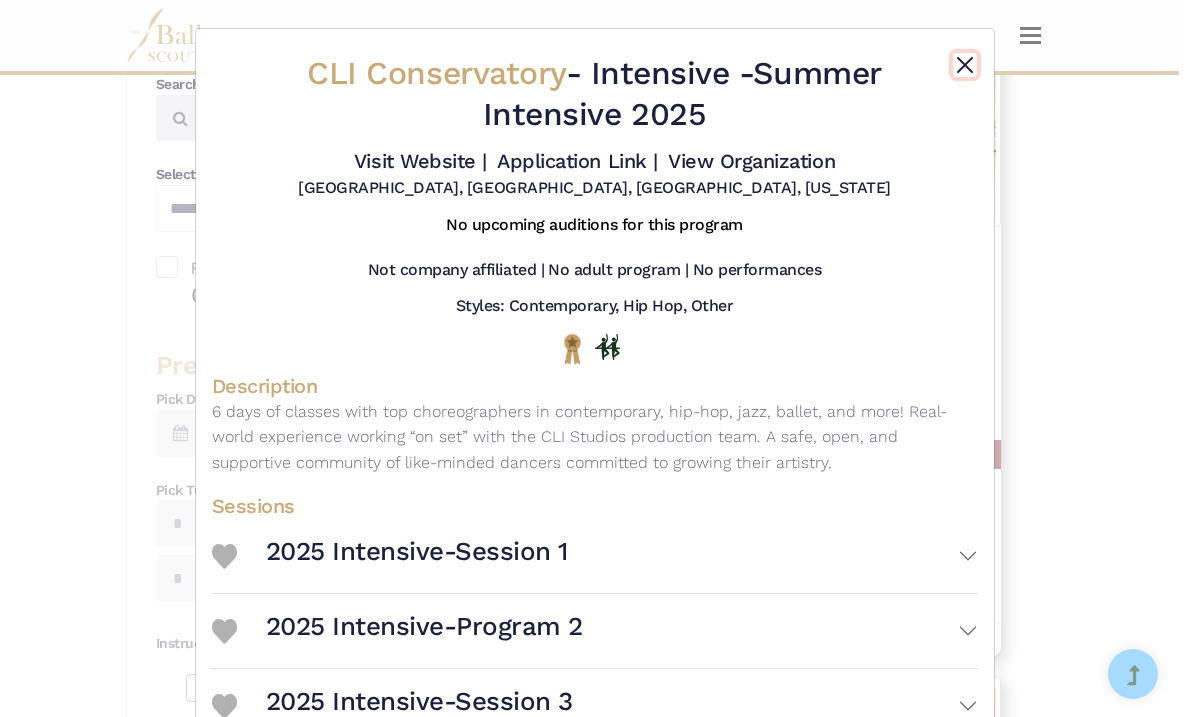 click at bounding box center [965, 65] 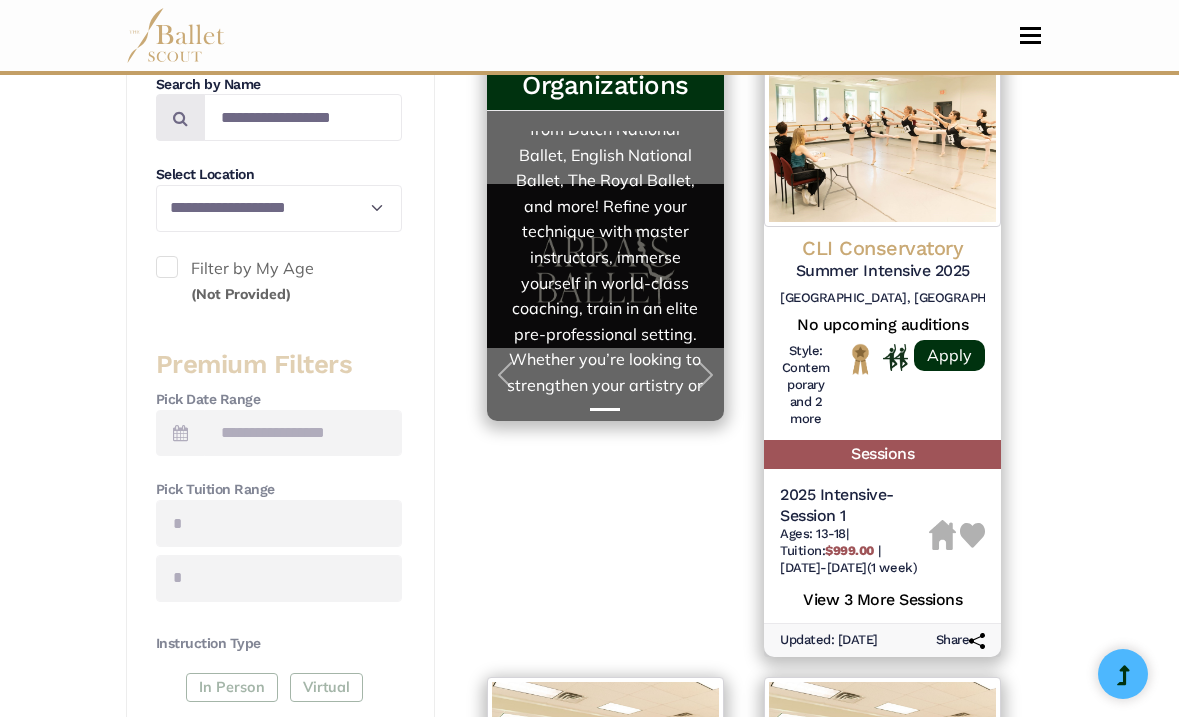 scroll, scrollTop: 358, scrollLeft: 0, axis: vertical 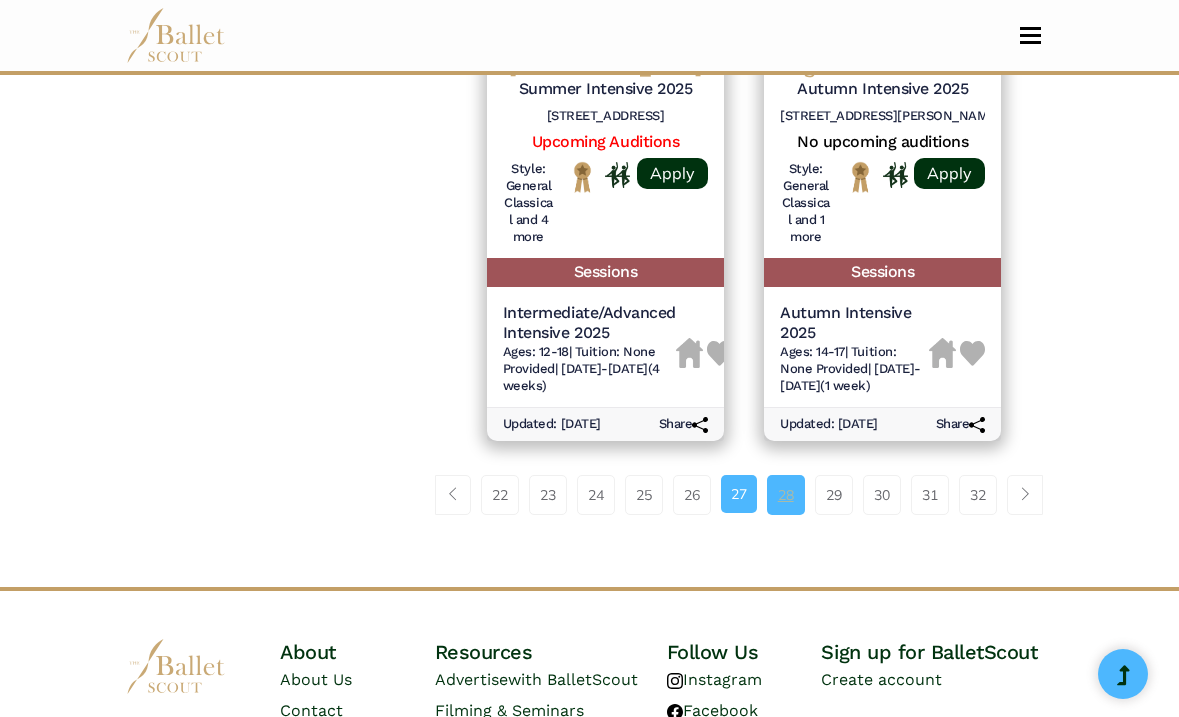 click on "28" at bounding box center [786, 495] 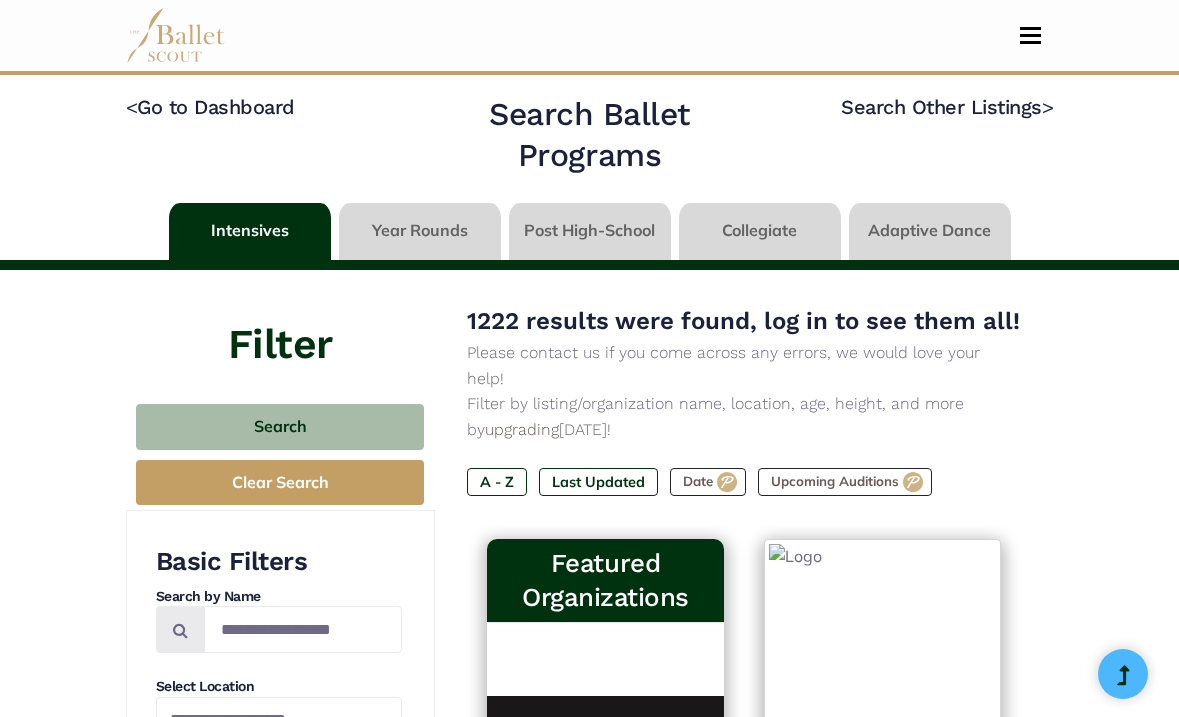 scroll, scrollTop: 0, scrollLeft: 0, axis: both 